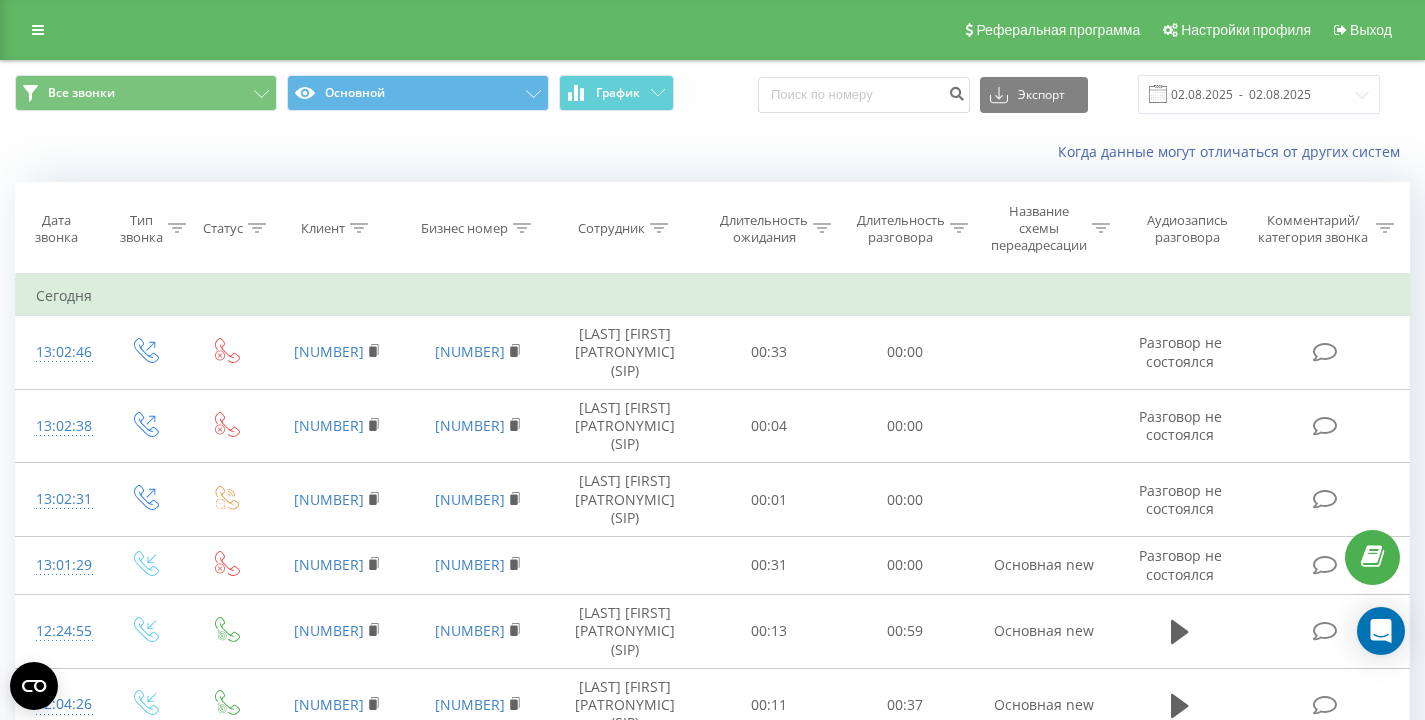 scroll, scrollTop: 0, scrollLeft: 0, axis: both 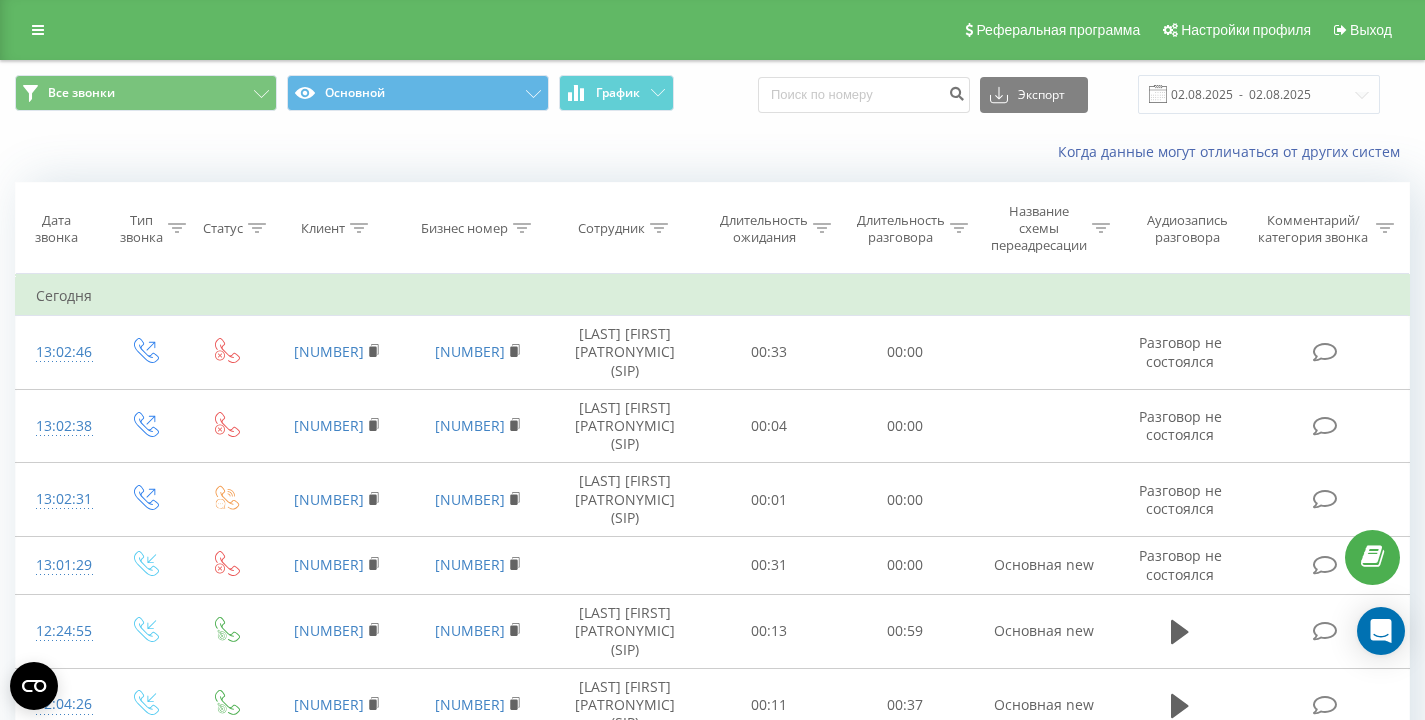 click on "Когда данные могут отличаться от других систем" at bounding box center (712, 152) 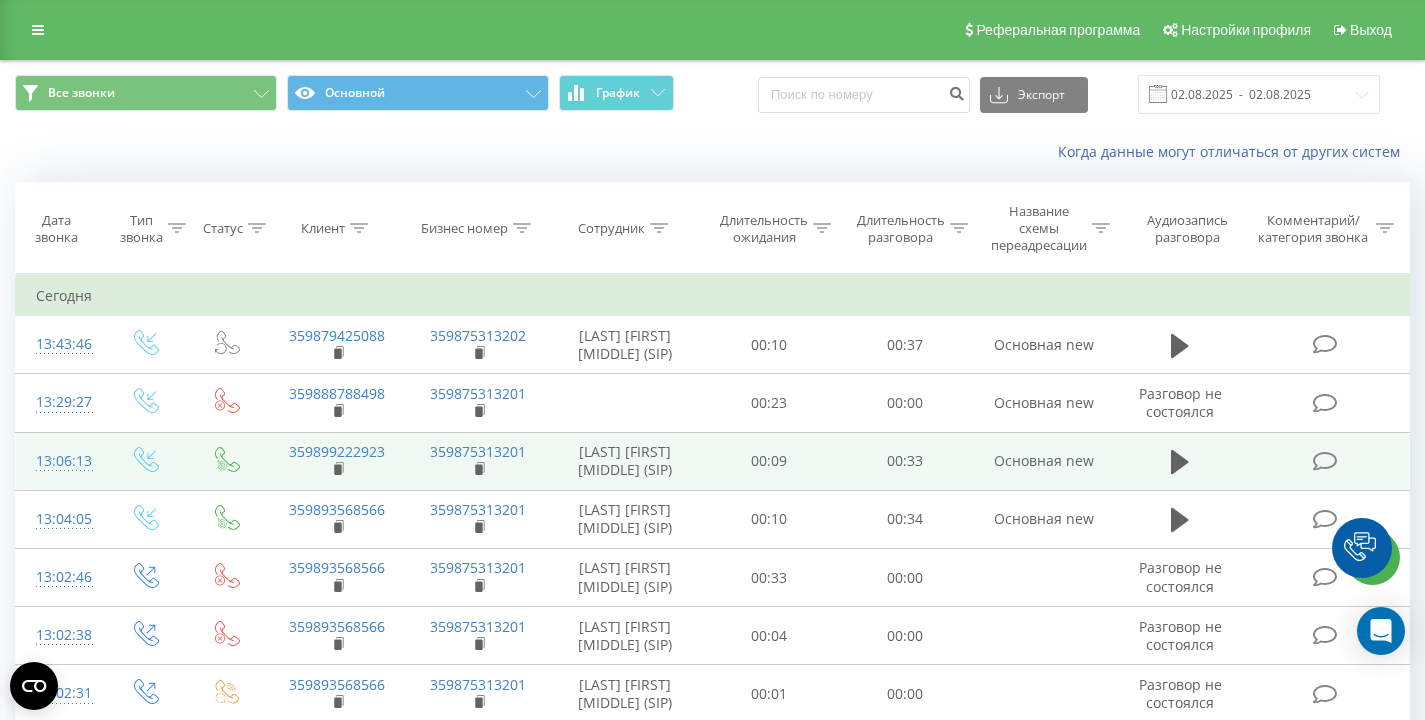 scroll, scrollTop: 0, scrollLeft: 0, axis: both 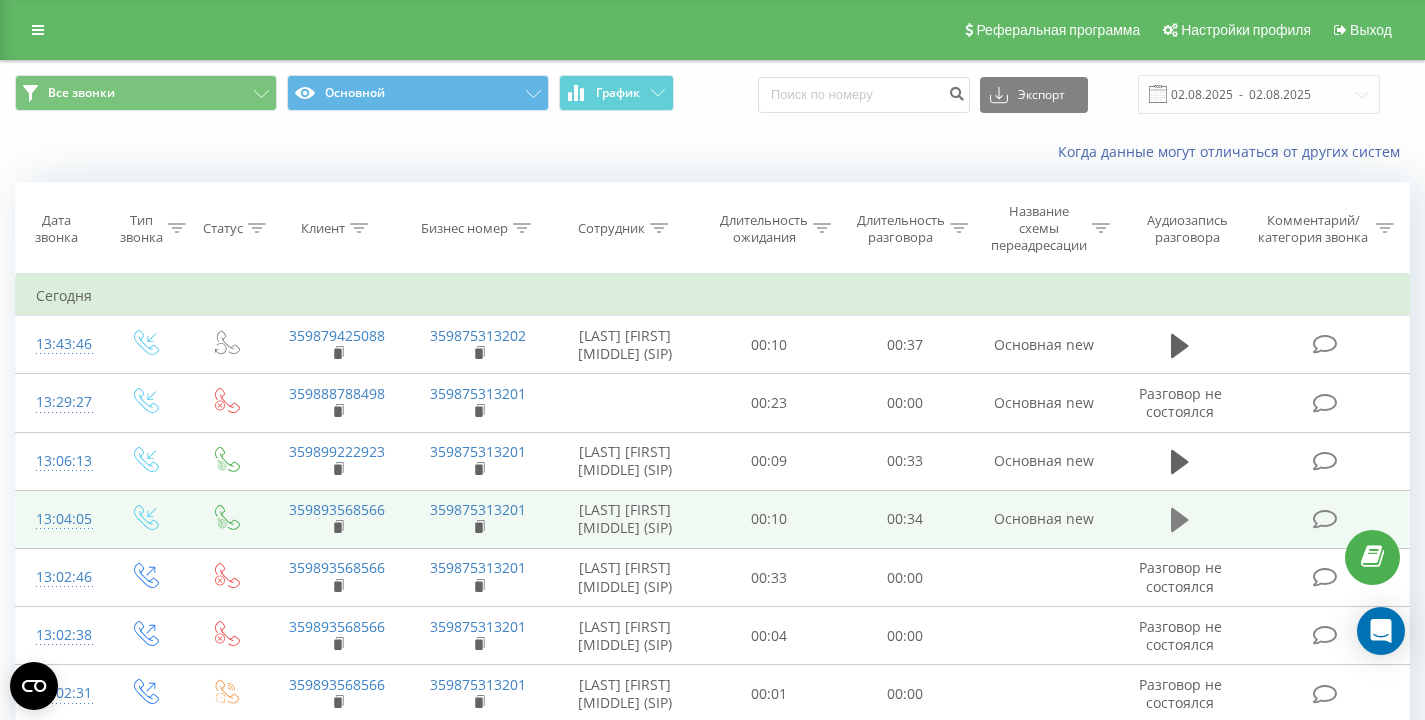 click 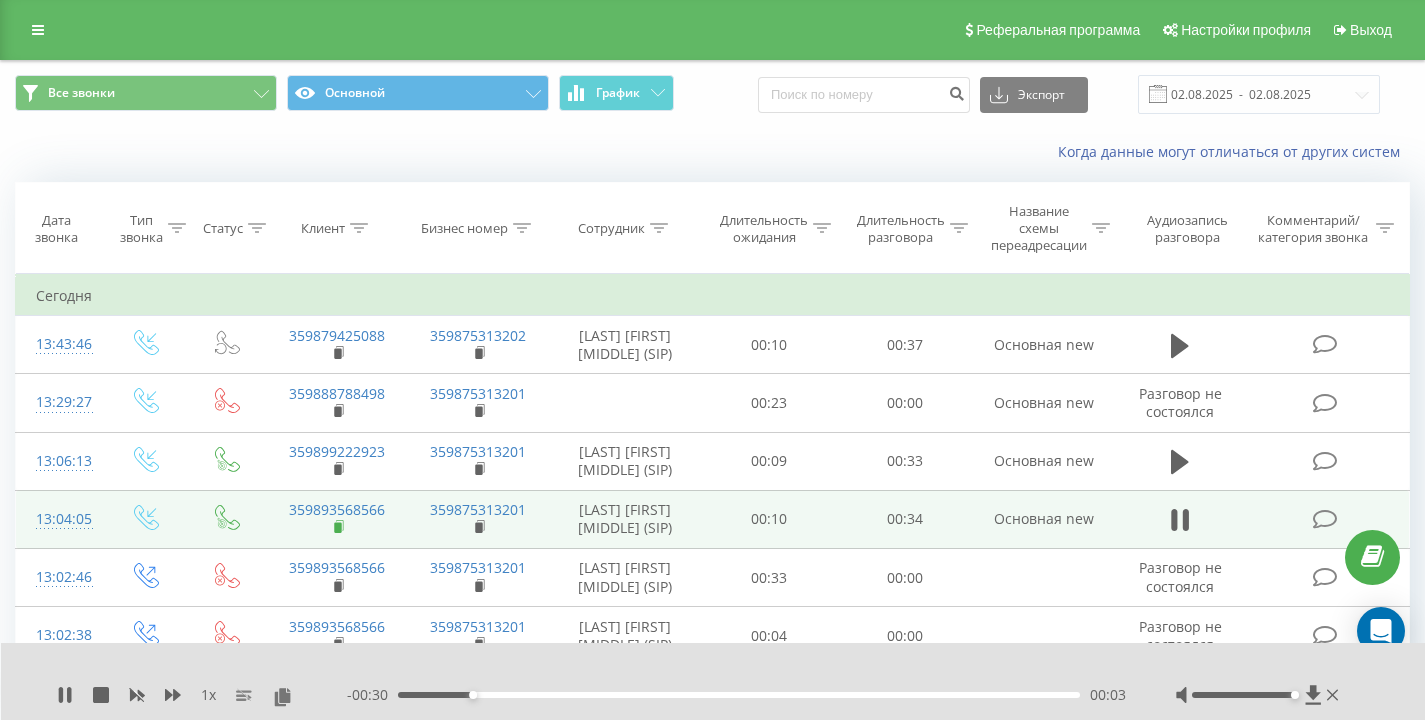 click 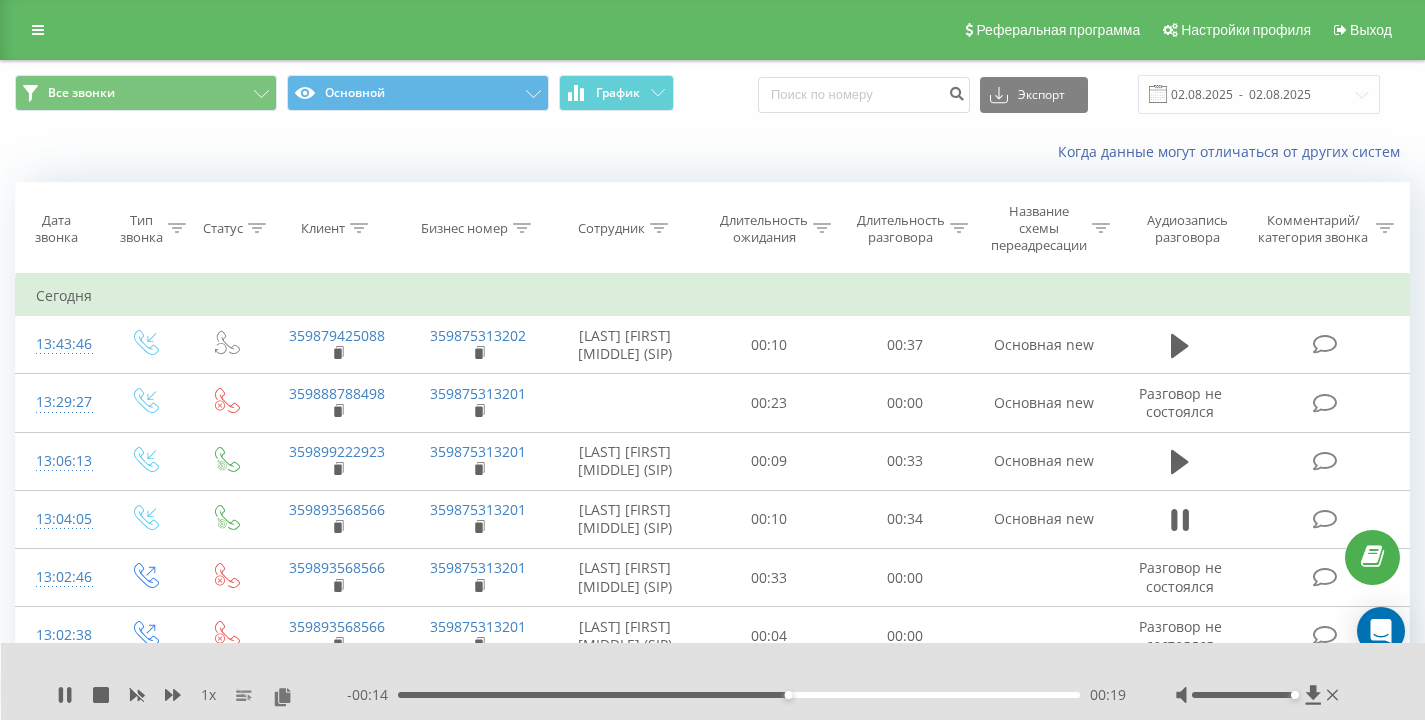 click on "Когда данные могут отличаться от других систем" at bounding box center [712, 152] 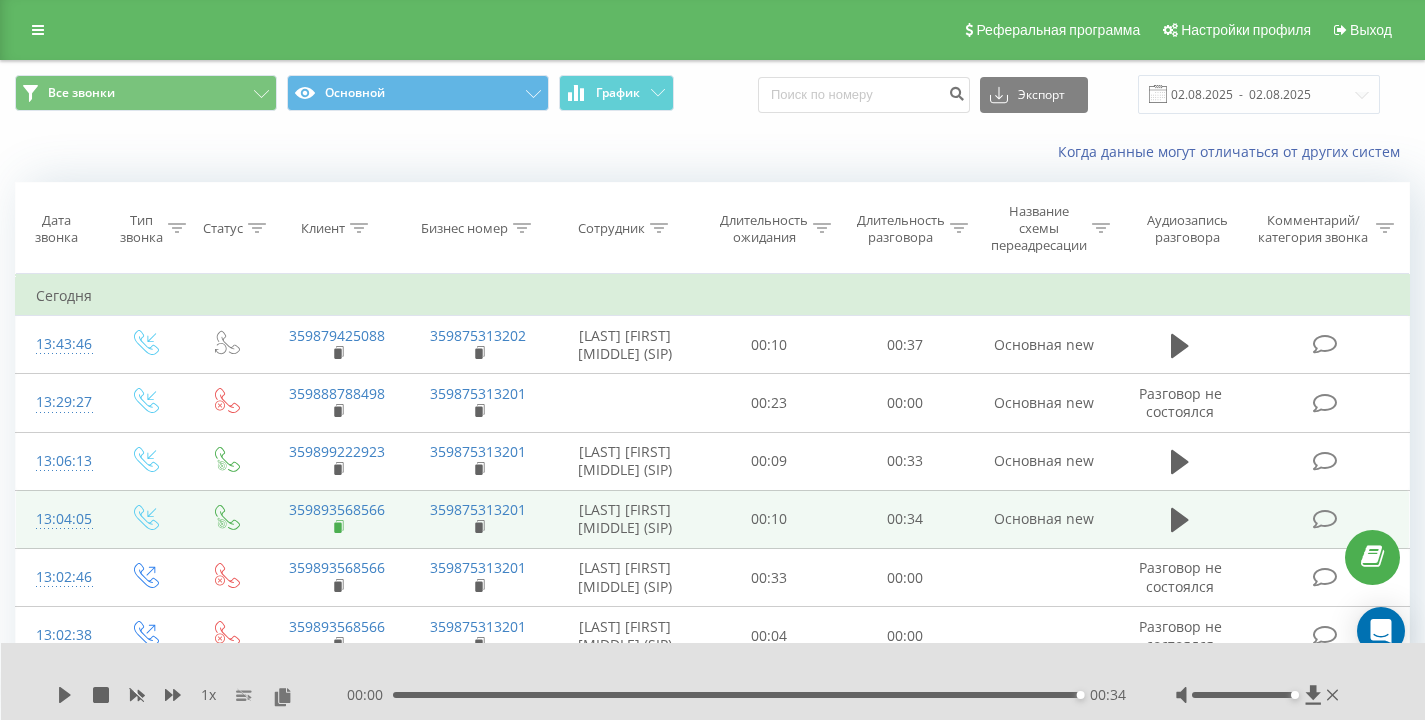 click 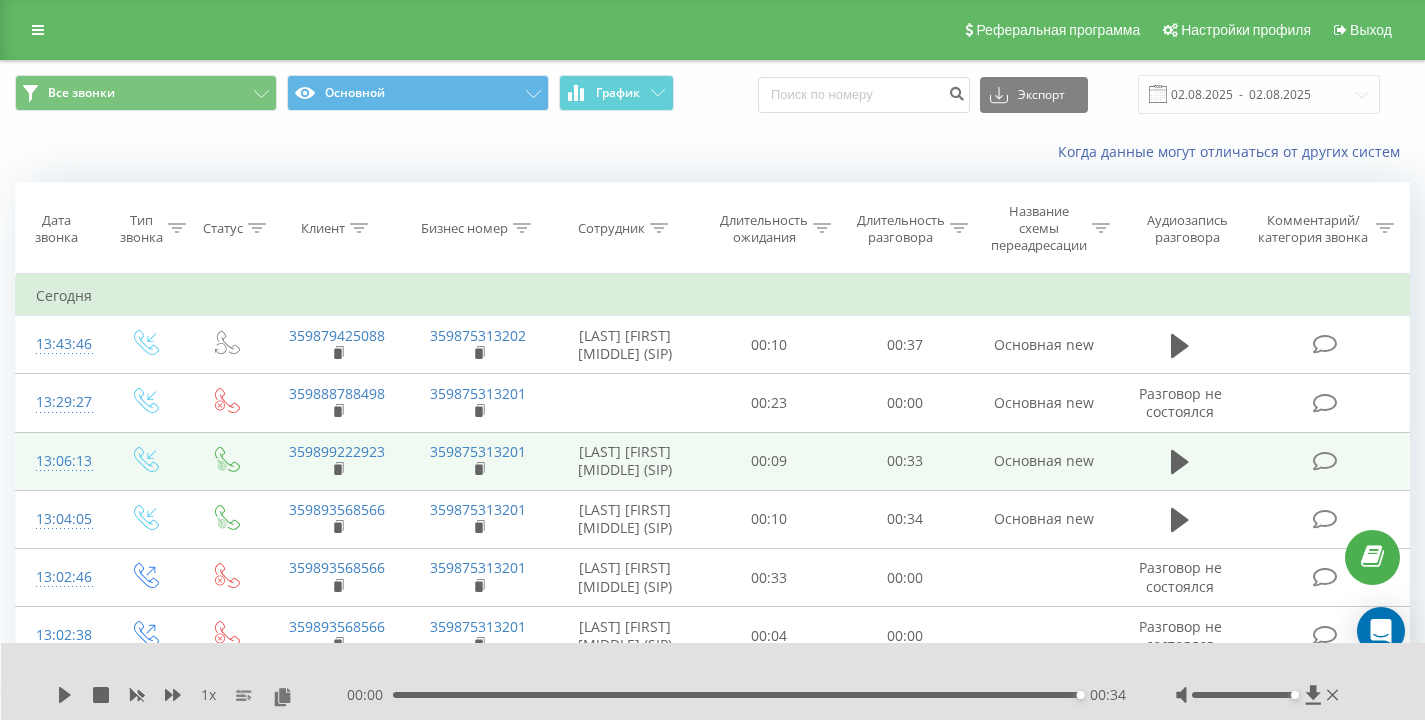click at bounding box center (1180, 461) 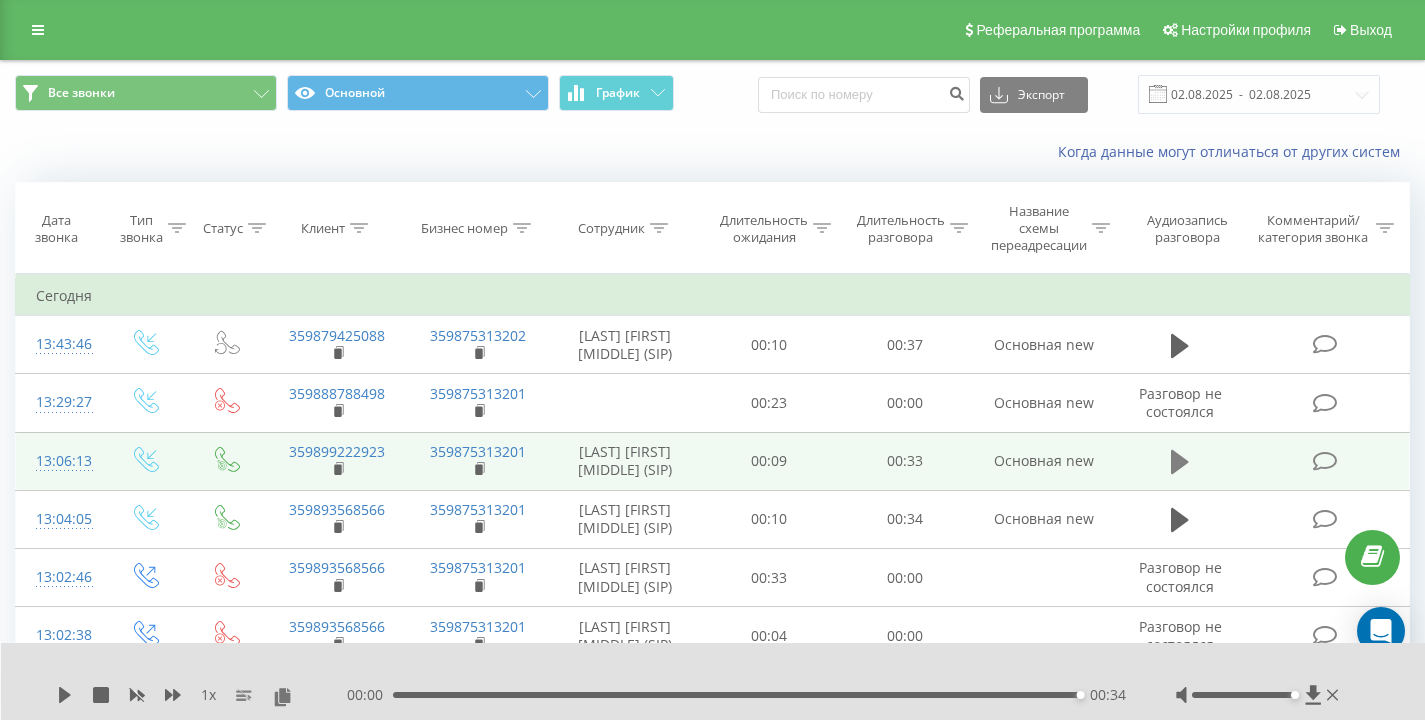 click at bounding box center [1180, 462] 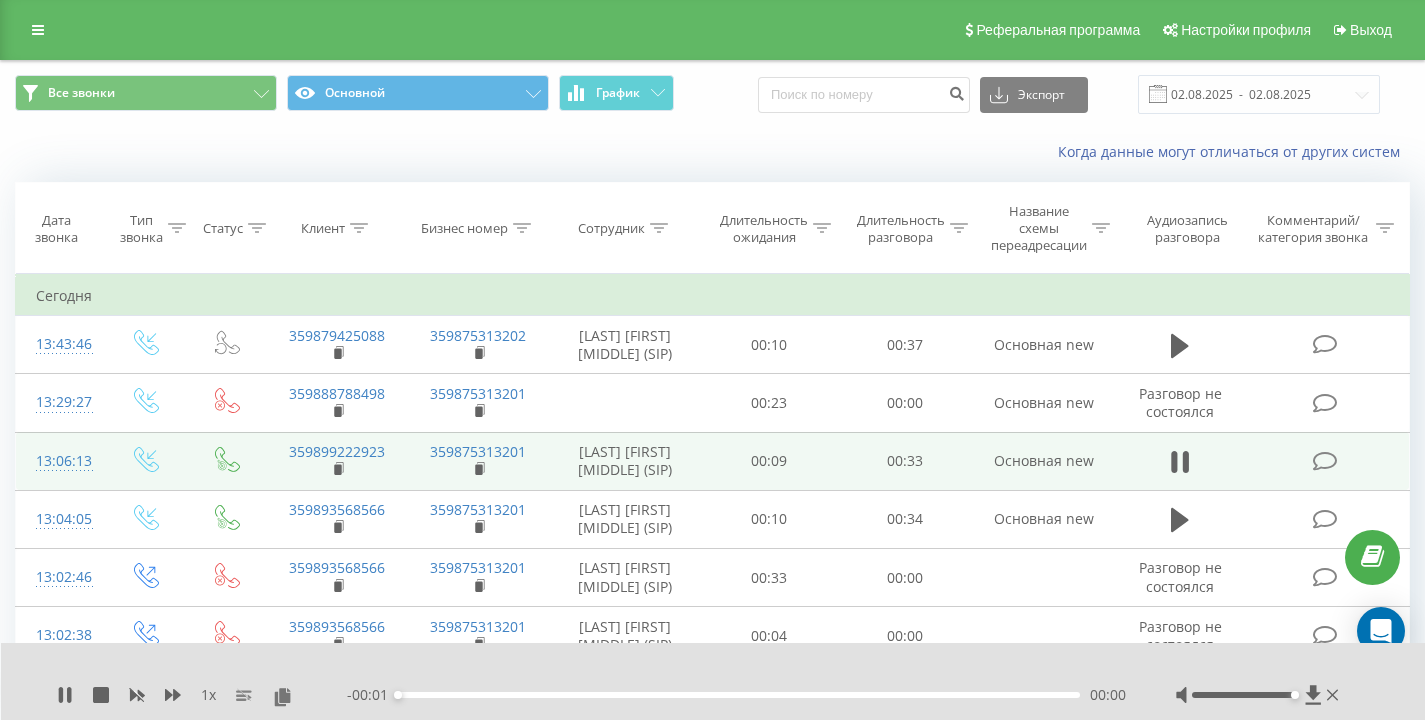 click on "Когда данные могут отличаться от других систем" at bounding box center (979, 152) 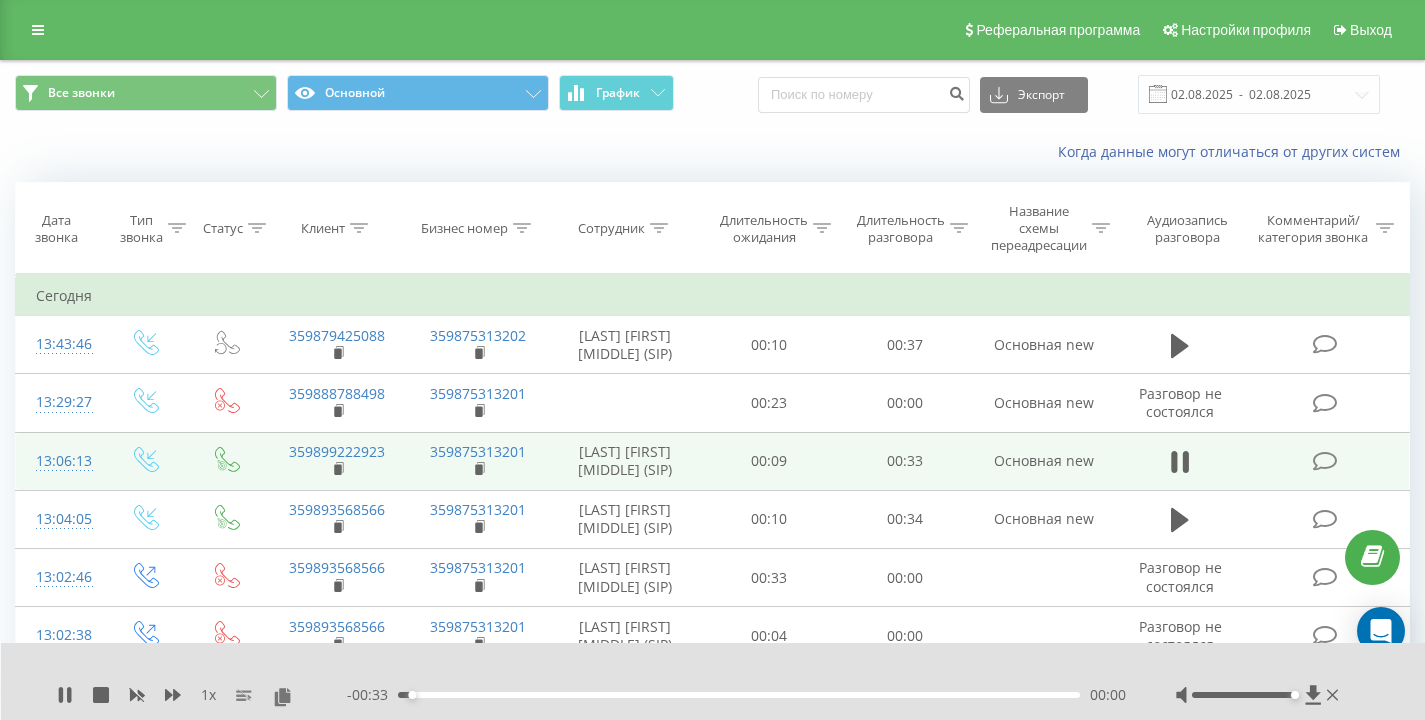 click on "Когда данные могут отличаться от других систем" at bounding box center [712, 152] 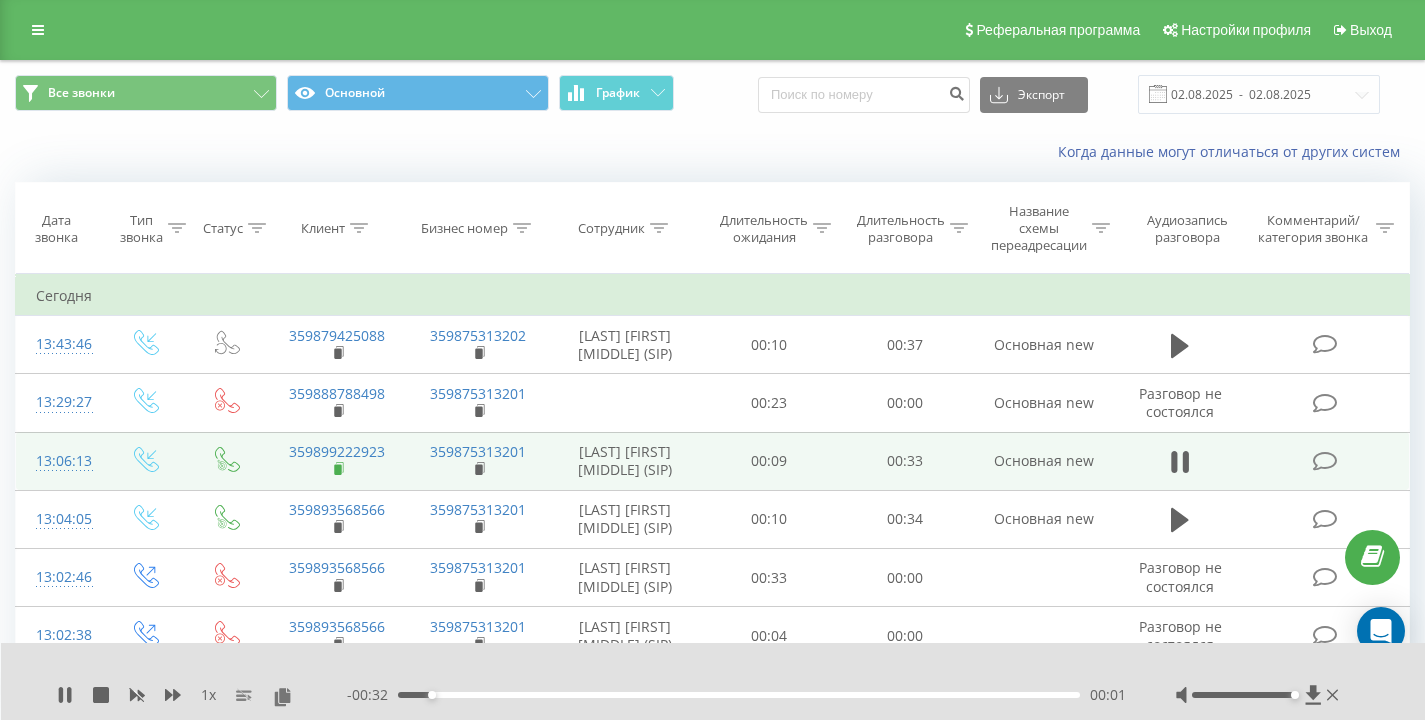 click 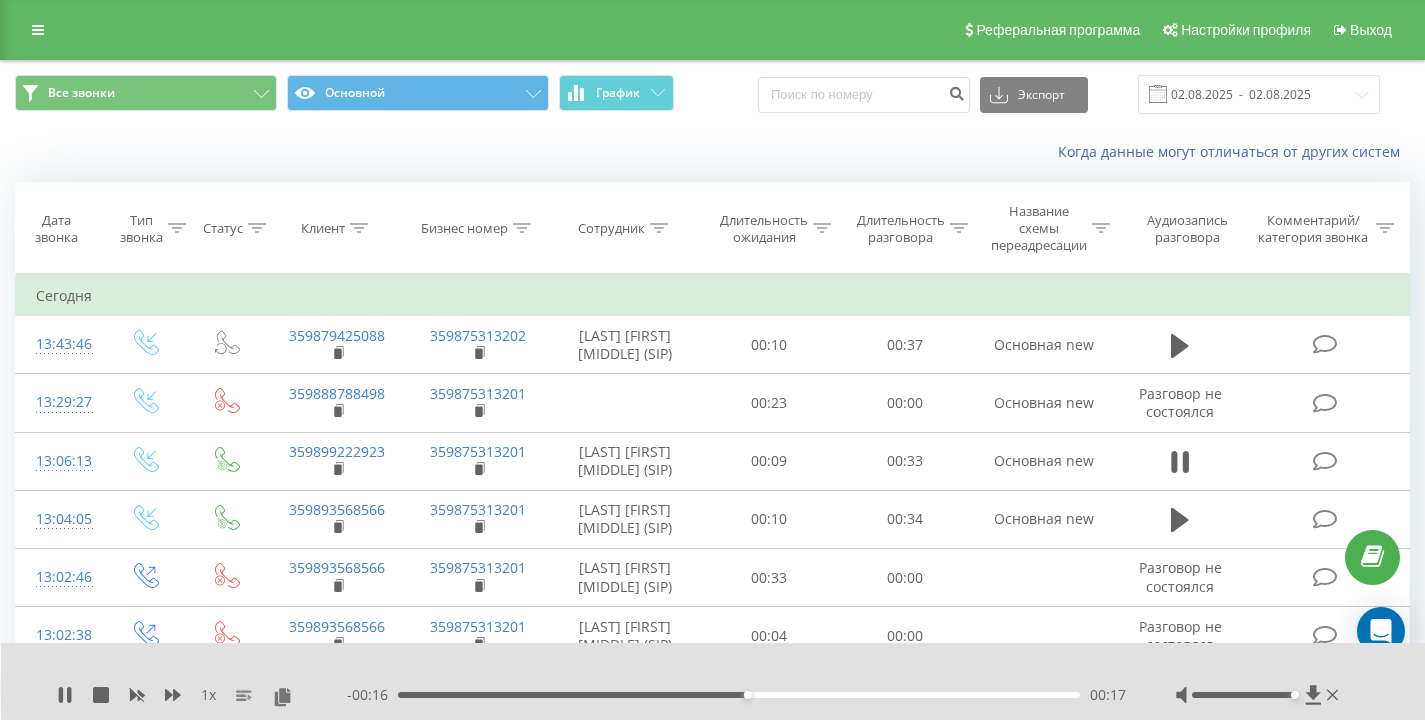 click on "Когда данные могут отличаться от других систем" at bounding box center (712, 152) 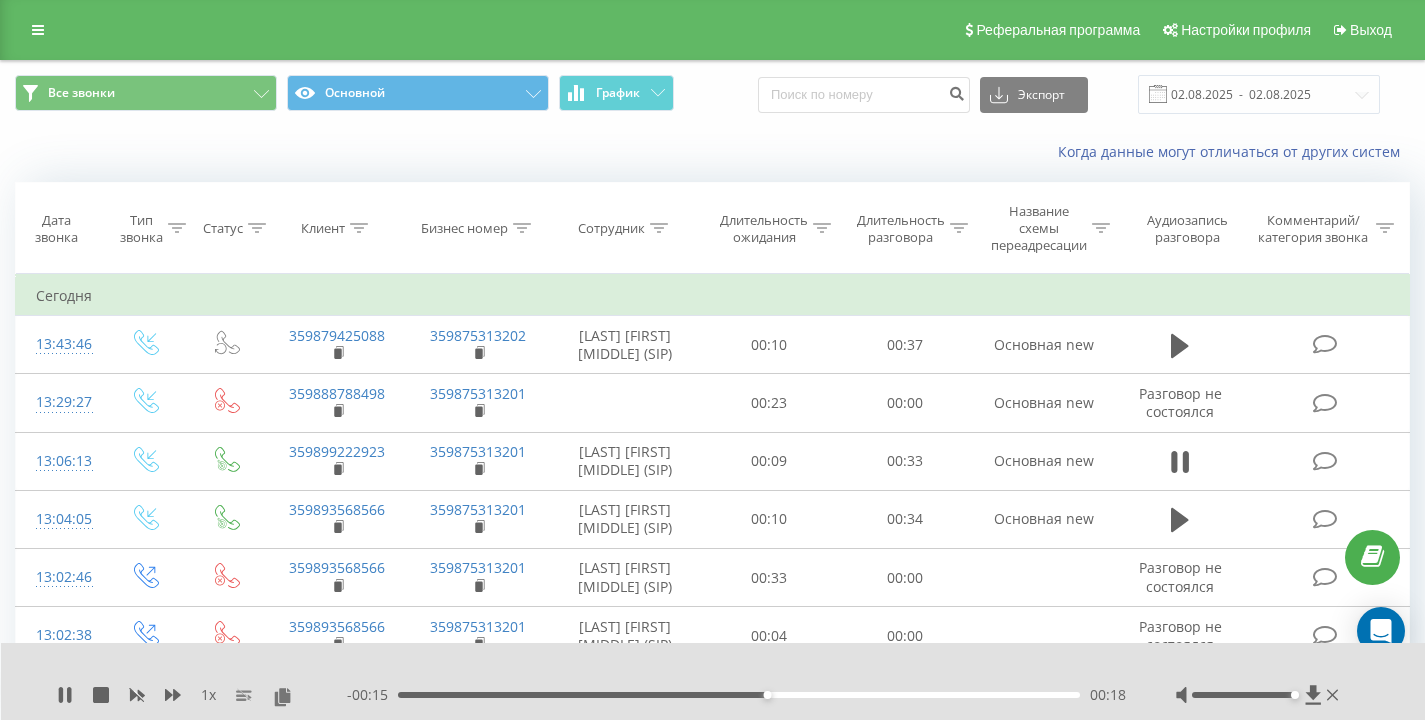 click on "Когда данные могут отличаться от других систем" at bounding box center [712, 152] 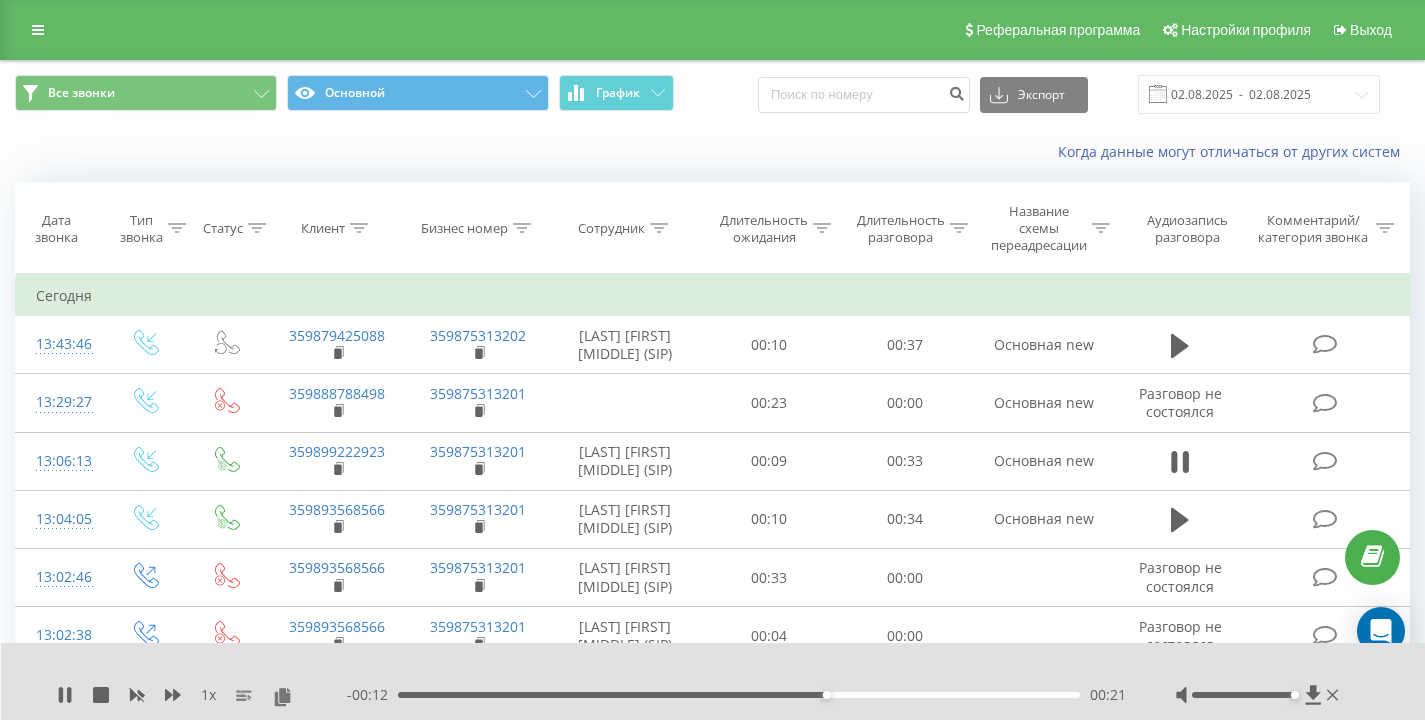 click on "Когда данные могут отличаться от других систем" at bounding box center [712, 152] 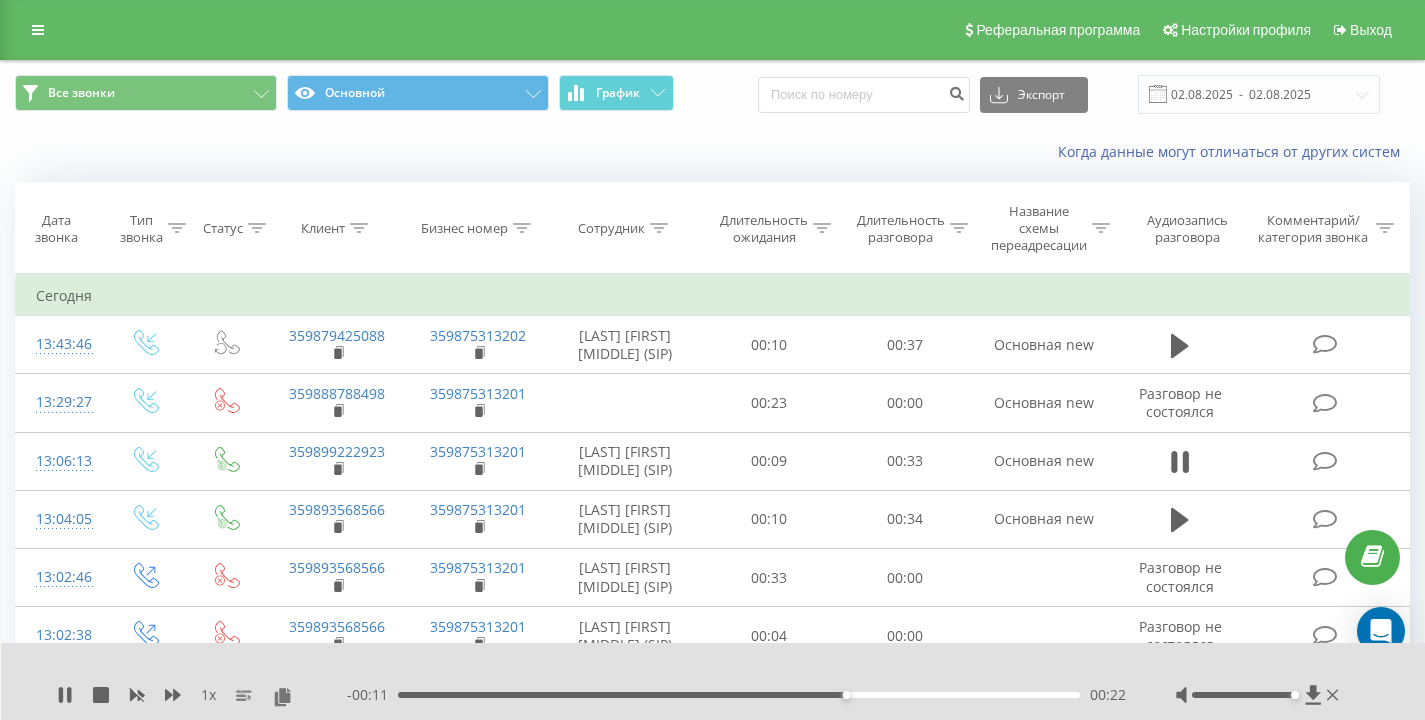 click on "Когда данные могут отличаться от других систем" at bounding box center [712, 152] 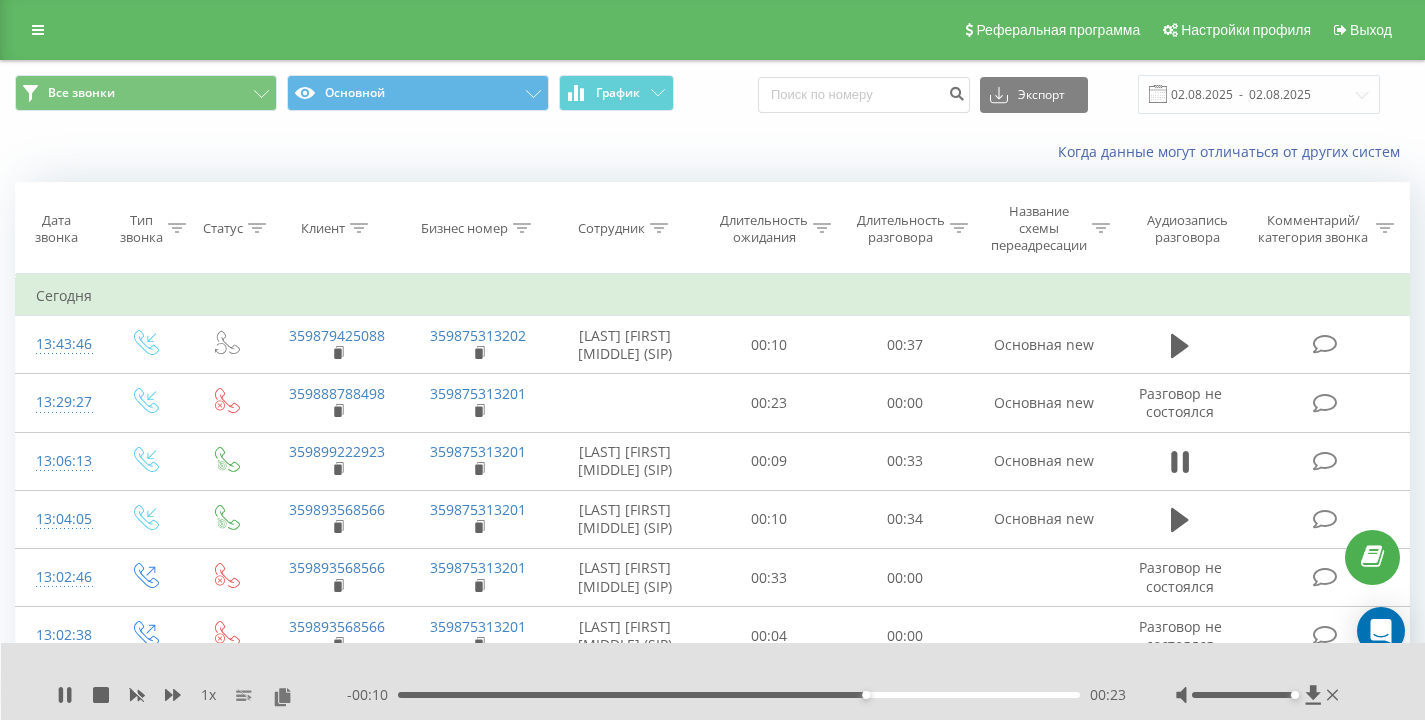 click on "Когда данные могут отличаться от других систем" at bounding box center (712, 152) 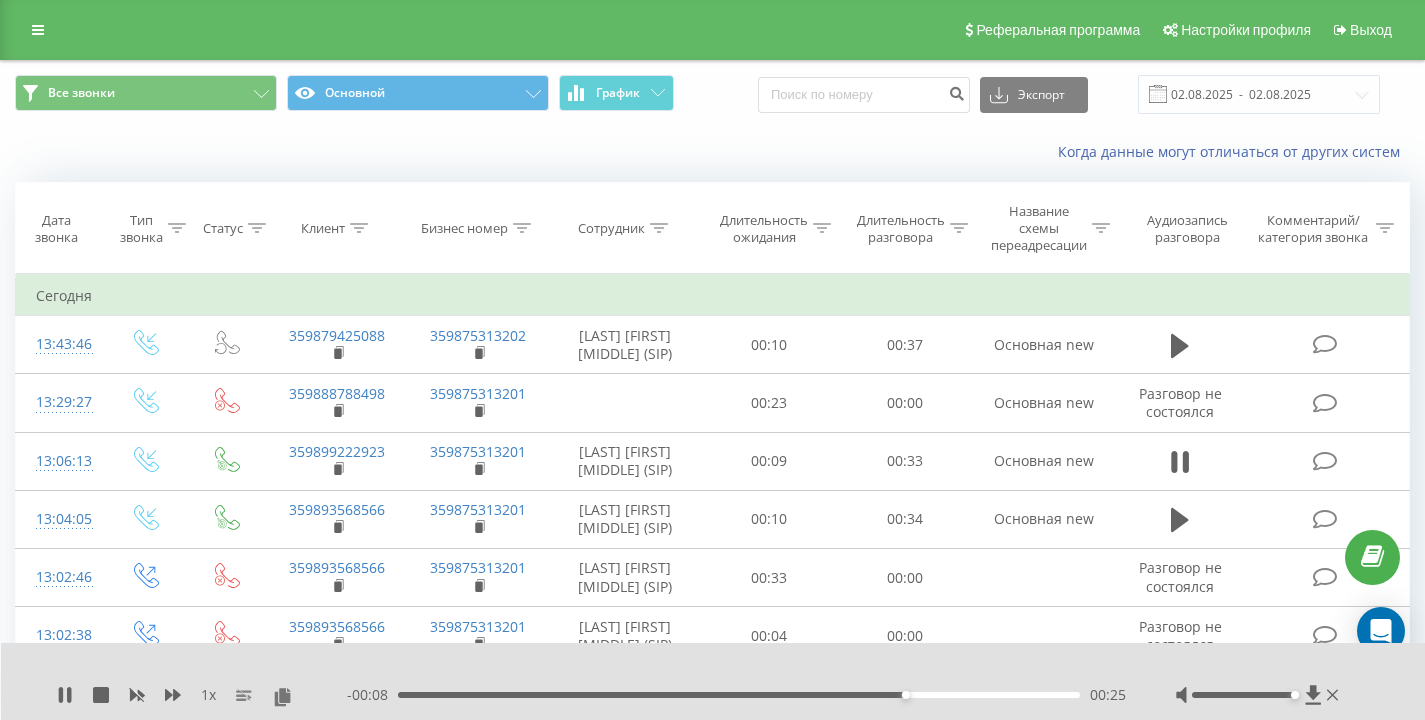 click on "Когда данные могут отличаться от других систем" at bounding box center (712, 152) 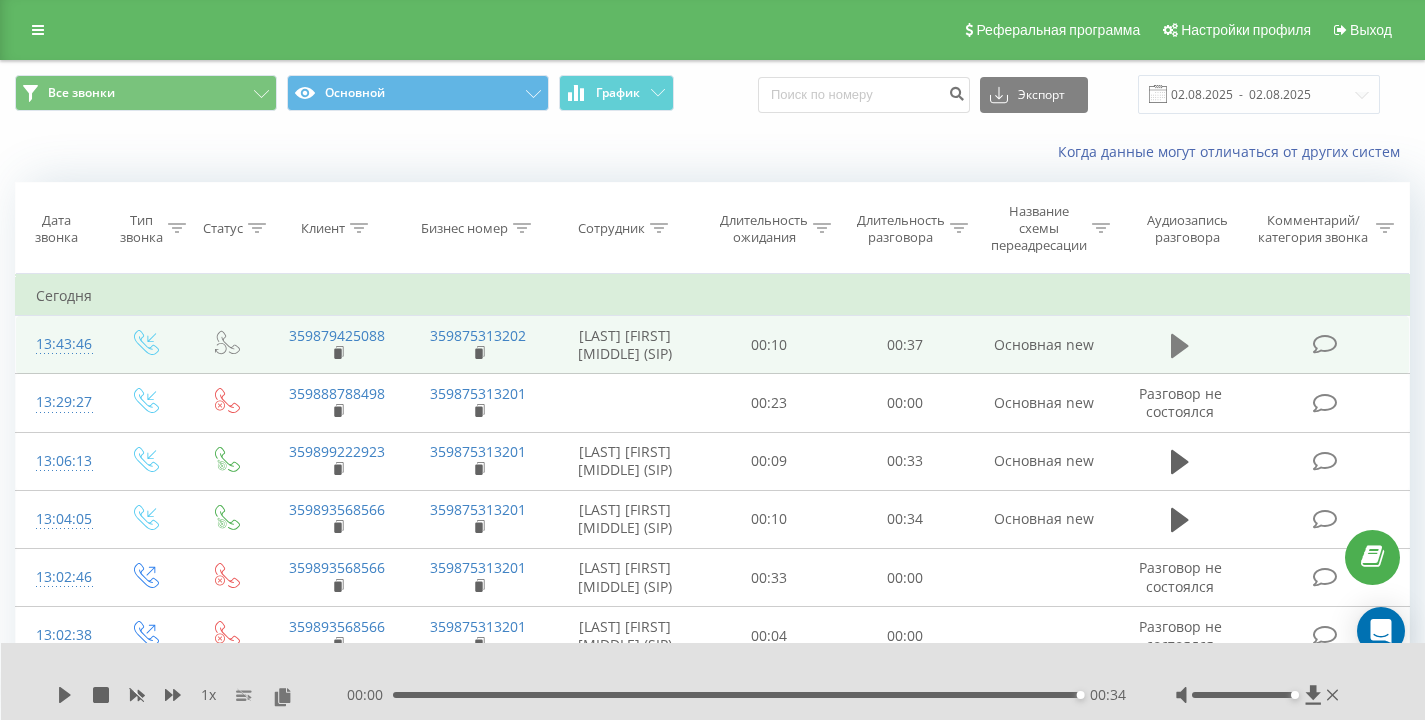 click 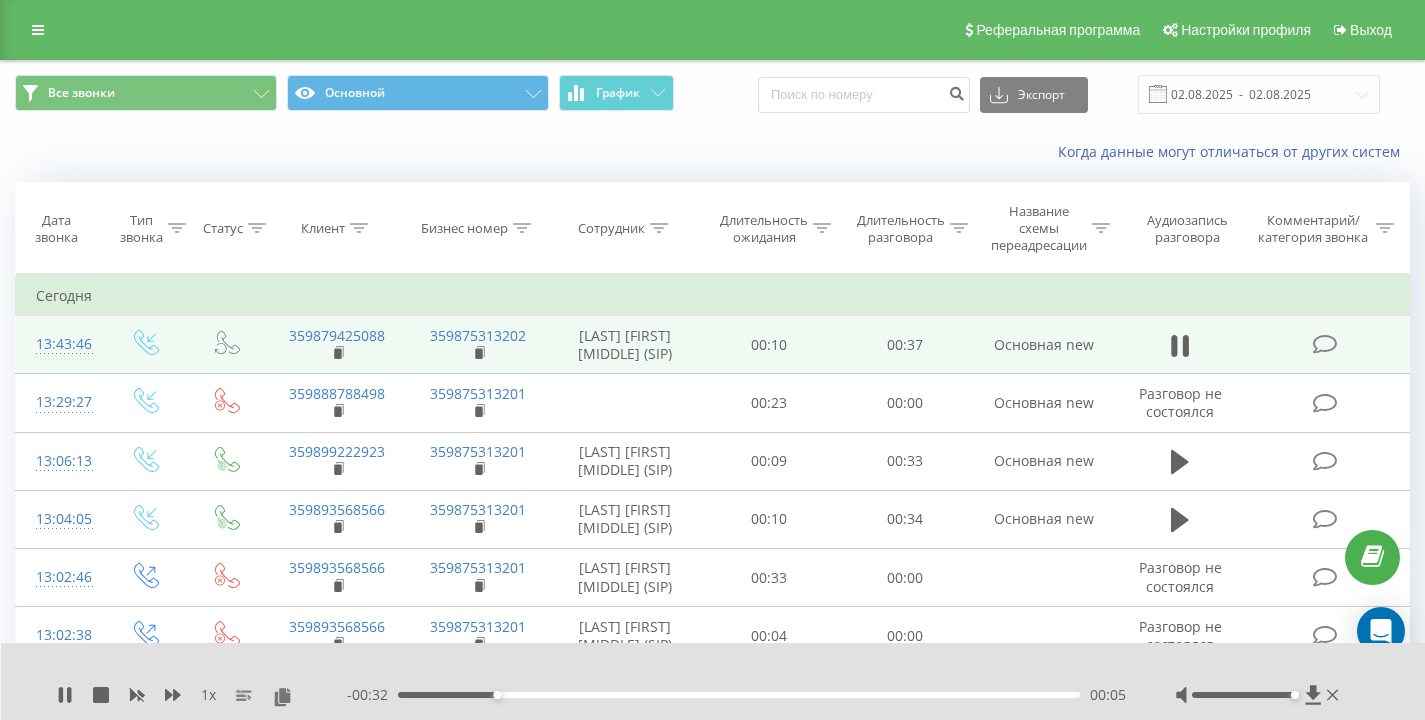 click on "Когда данные могут отличаться от других систем" at bounding box center (712, 152) 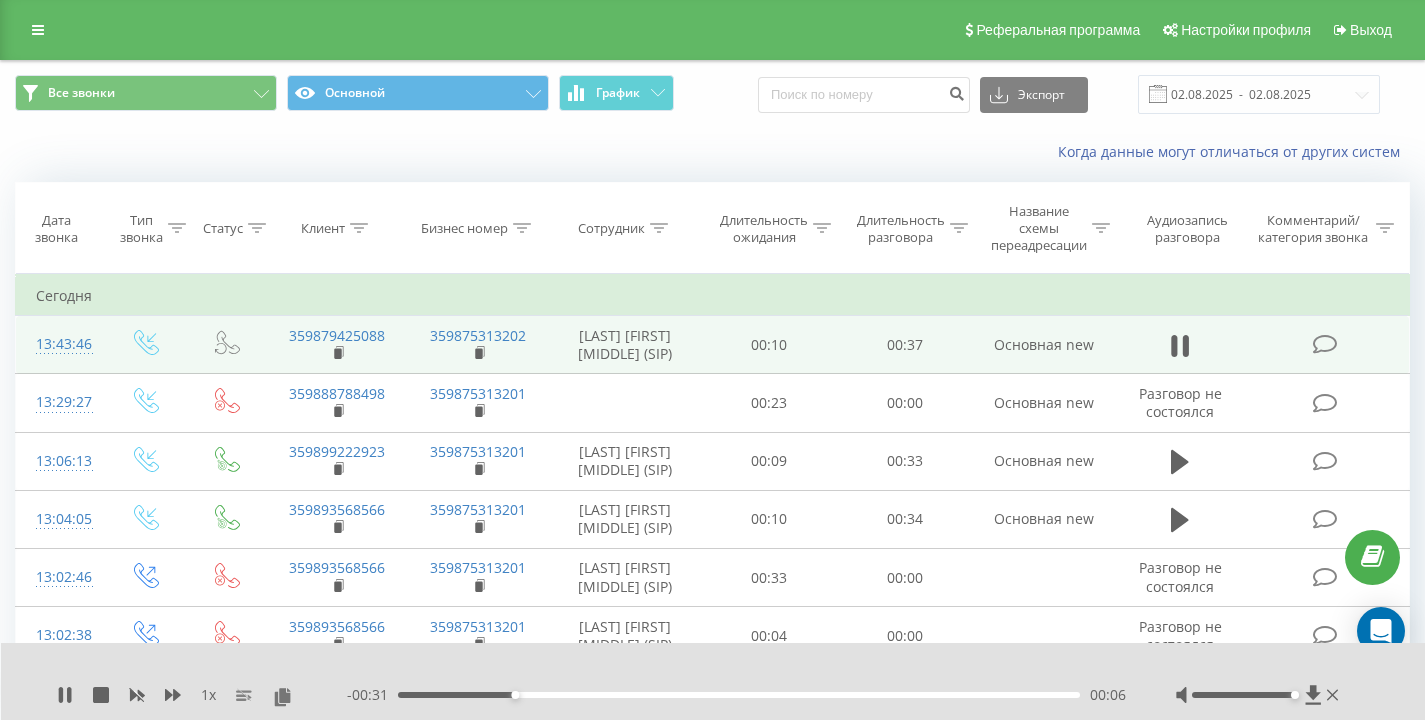 click on "Когда данные могут отличаться от других систем" at bounding box center [712, 152] 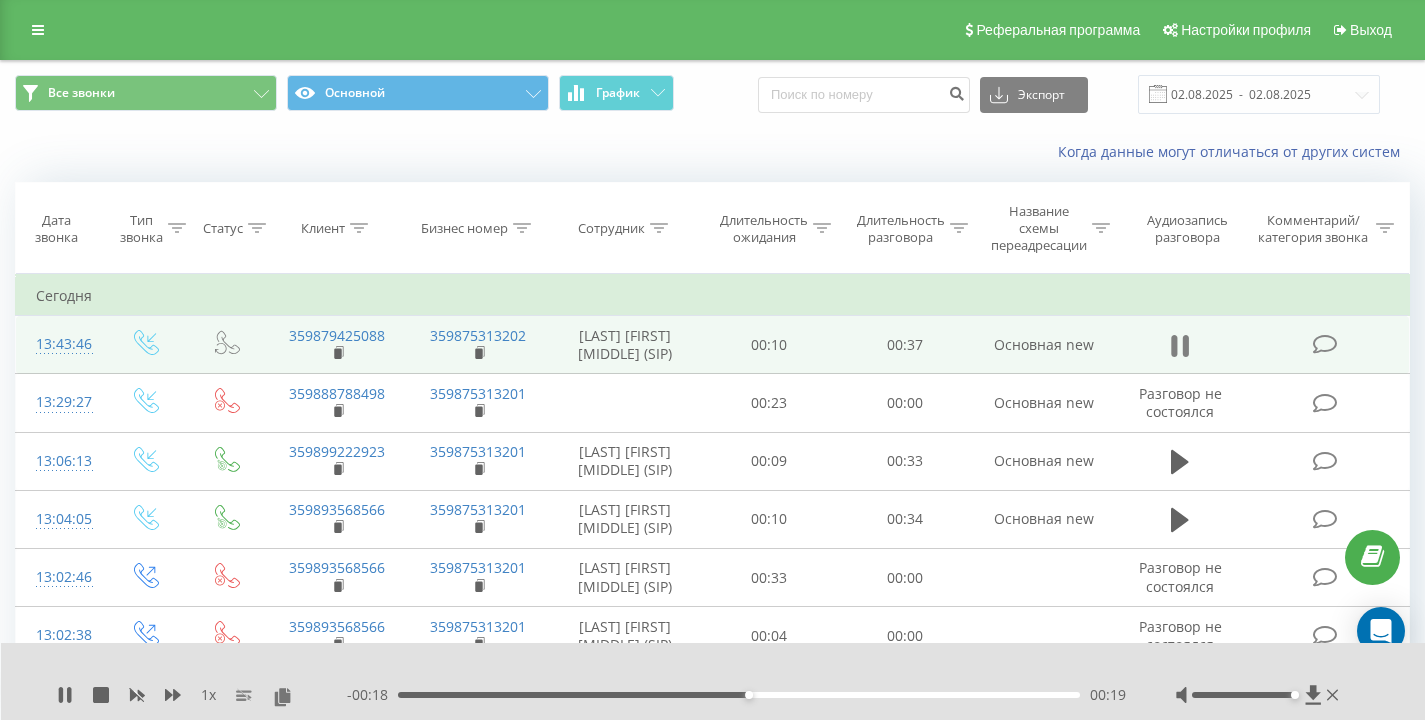 click 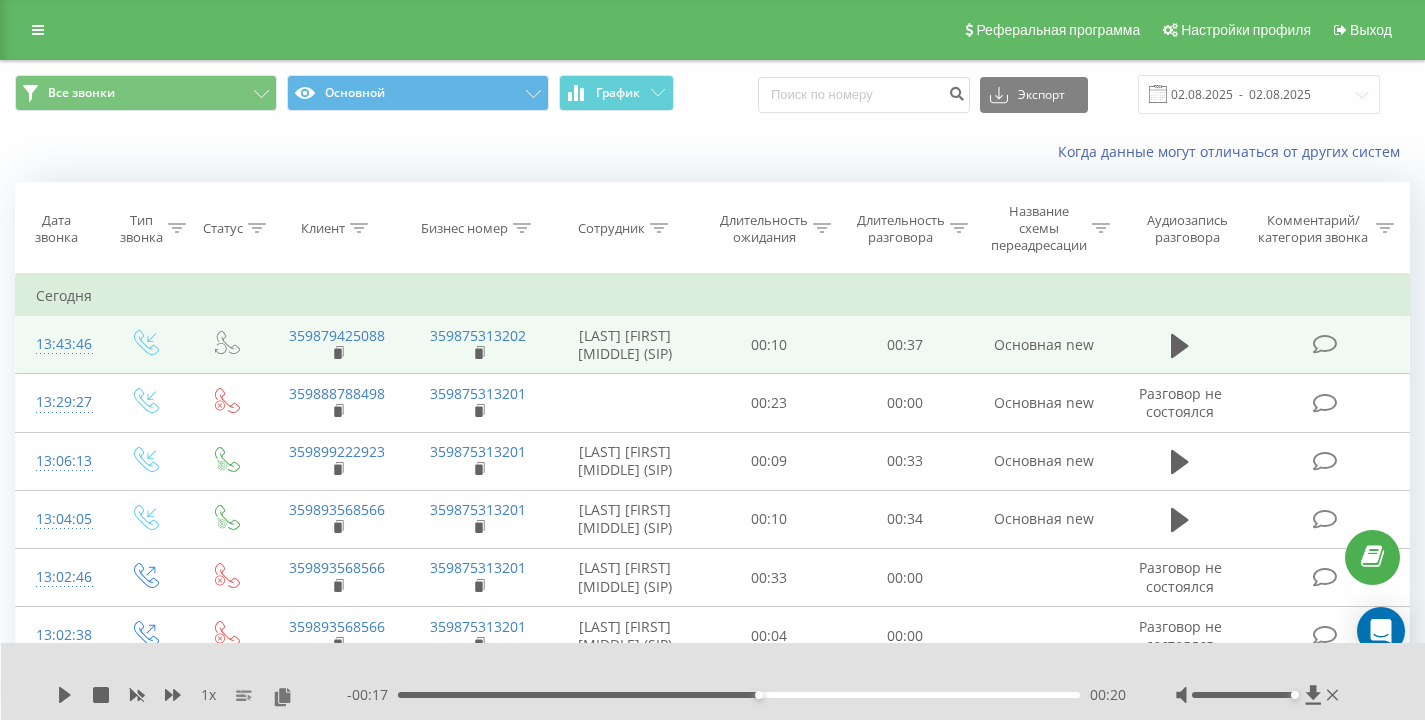 click on "Все звонки Основной График Экспорт .csv .xls .xlsx 02.08.2025  -  02.08.2025" at bounding box center (712, 94) 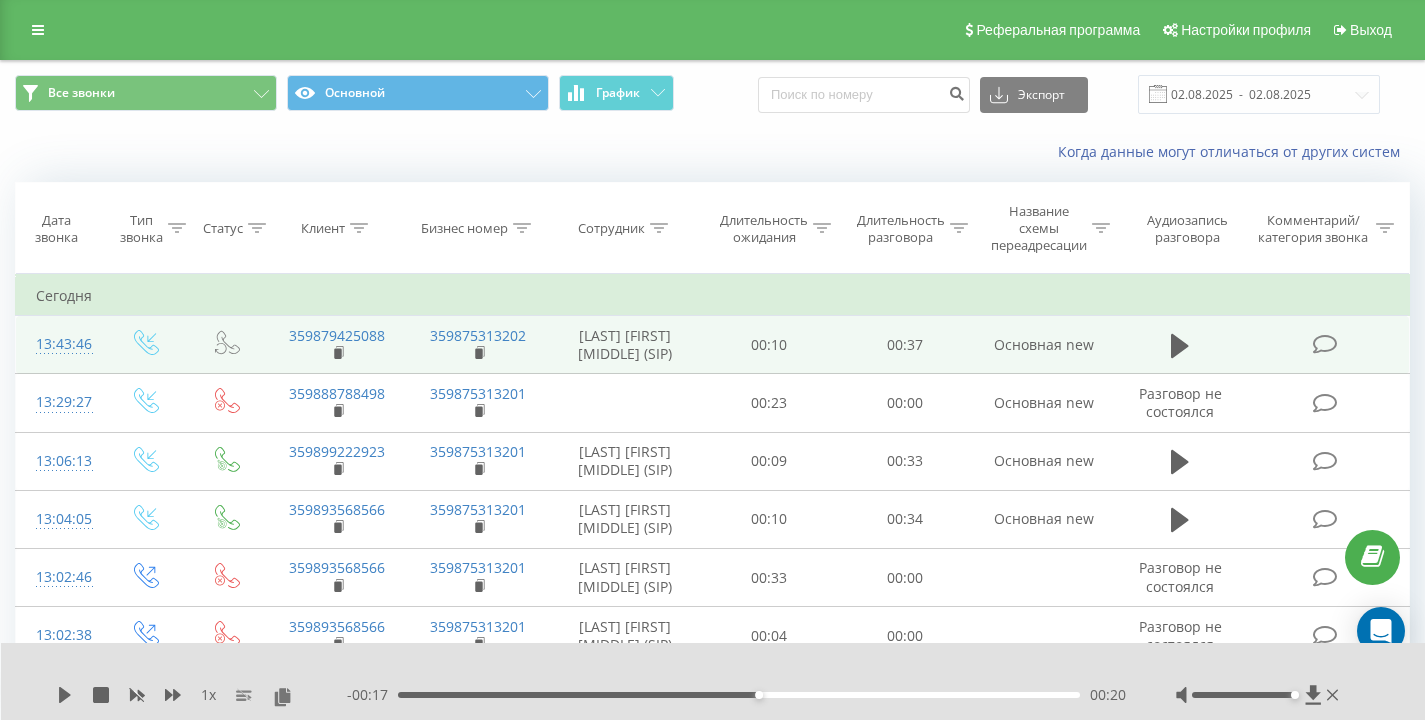 click on "Все звонки Основной График Экспорт .csv .xls .xlsx 02.08.2025  -  02.08.2025" at bounding box center [712, 94] 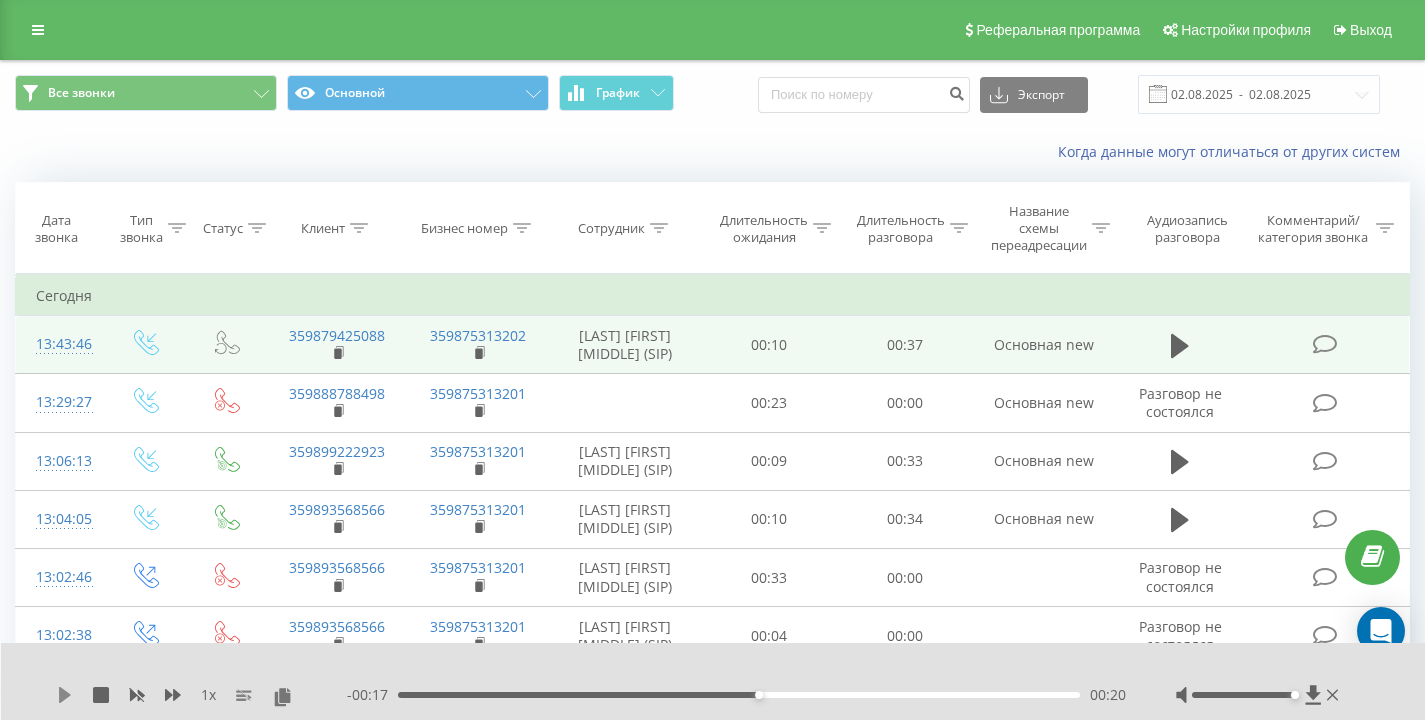click 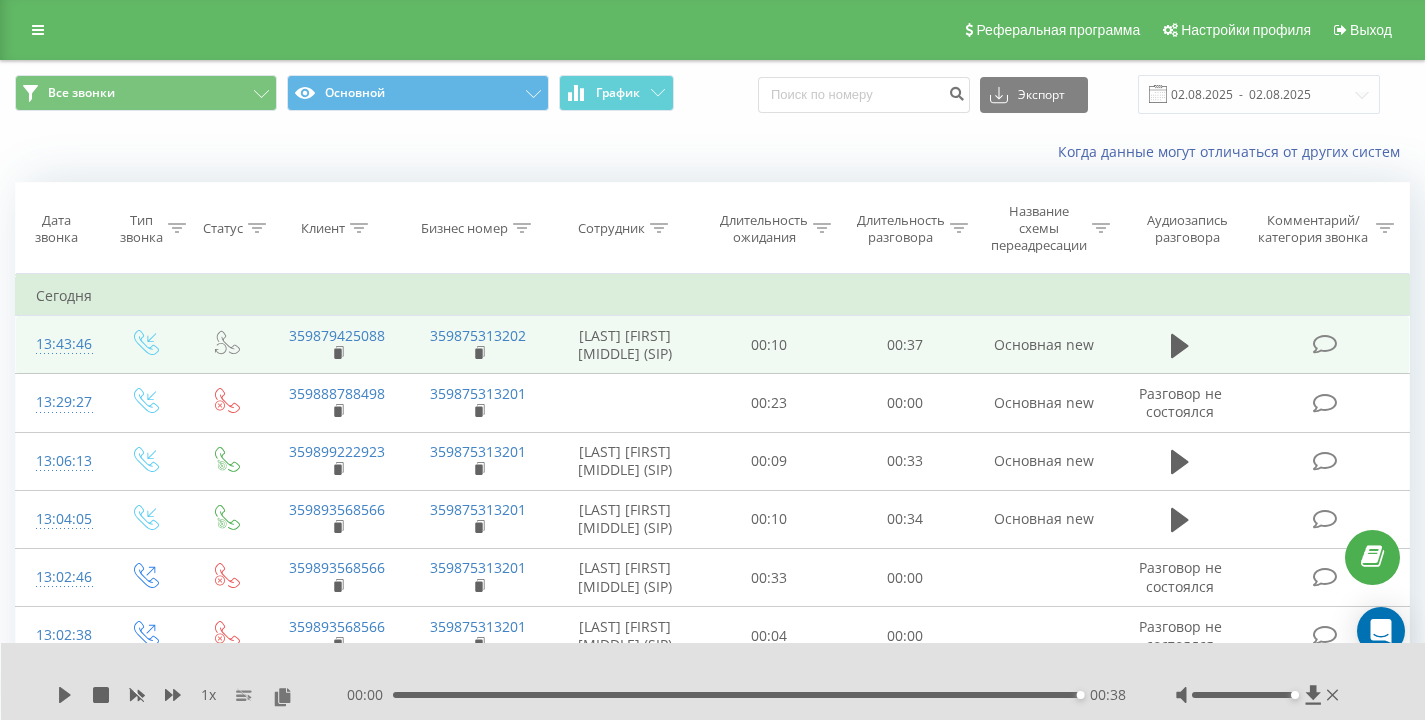 click on "Когда данные могут отличаться от других систем" at bounding box center (979, 152) 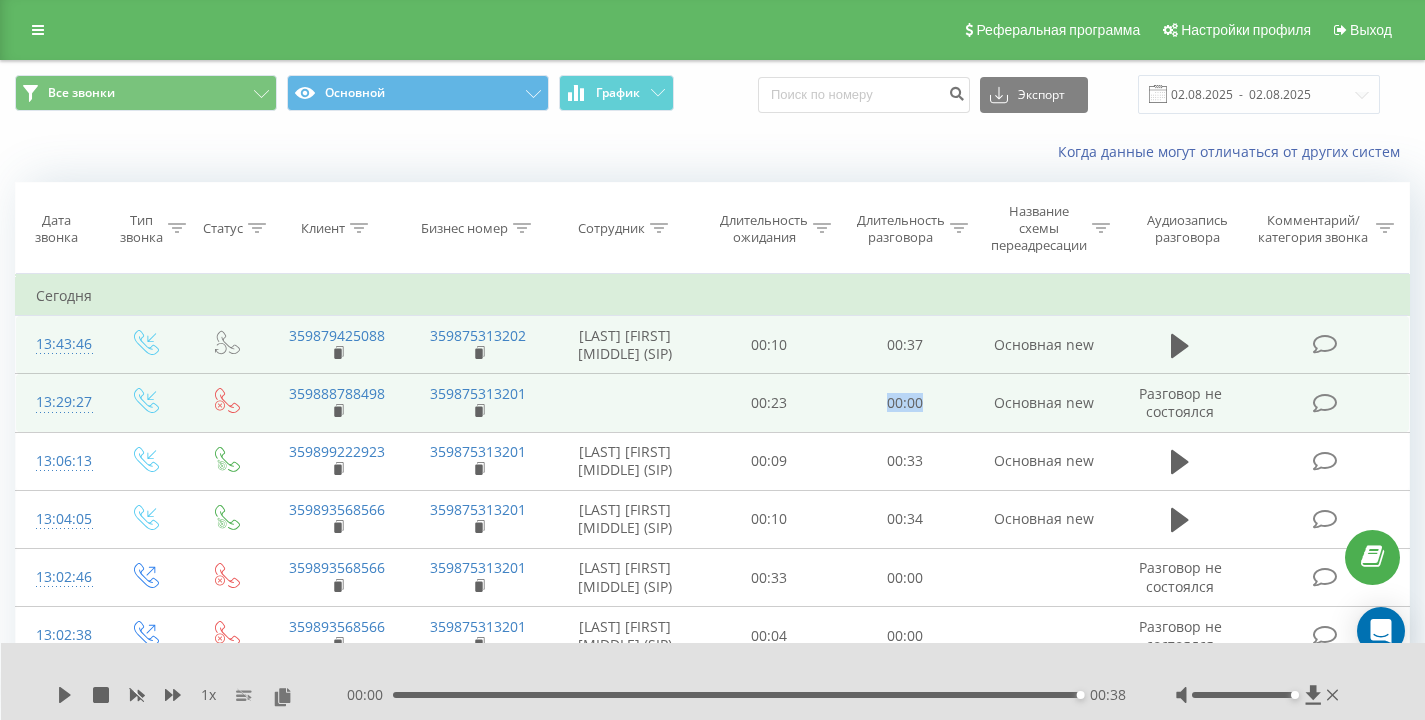 drag, startPoint x: 709, startPoint y: 429, endPoint x: 941, endPoint y: 421, distance: 232.1379 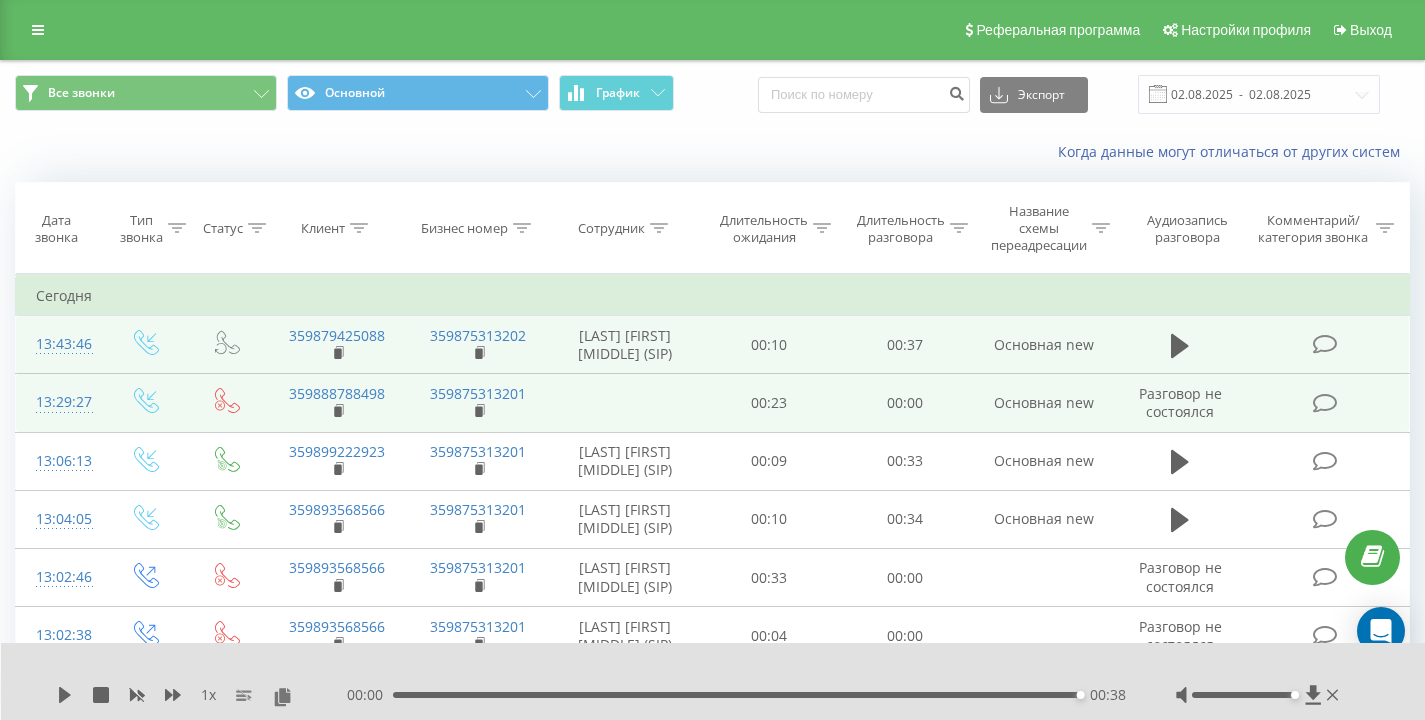 click on "00:00" at bounding box center (905, 403) 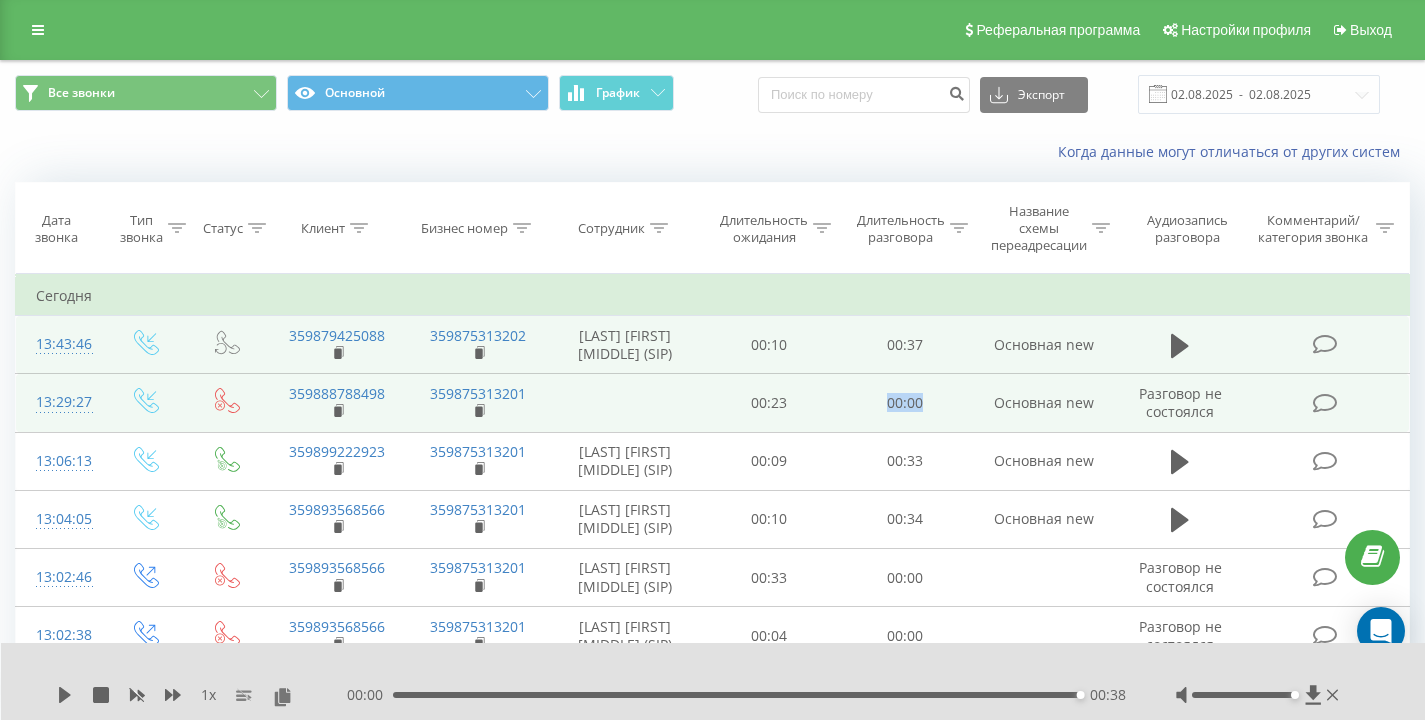 drag, startPoint x: 878, startPoint y: 411, endPoint x: 948, endPoint y: 415, distance: 70.11419 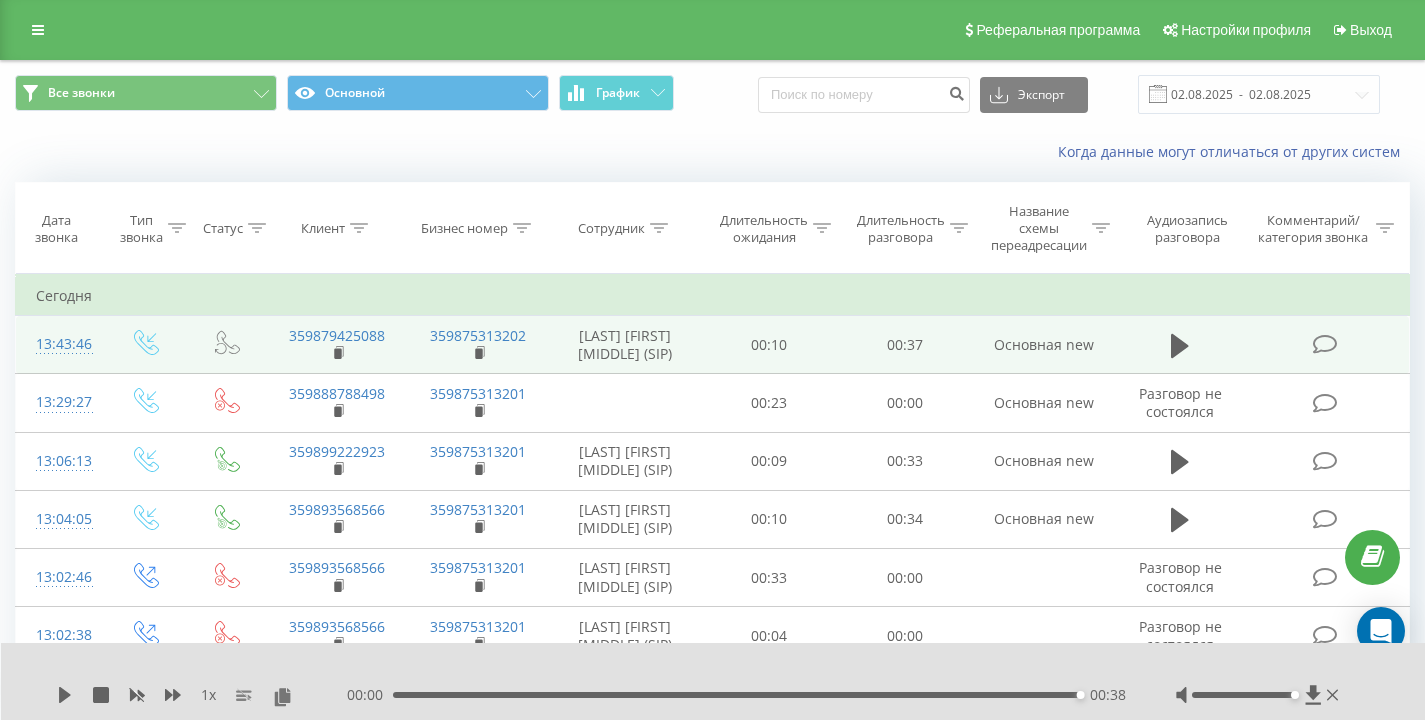 click on "Когда данные могут отличаться от других систем" at bounding box center (712, 152) 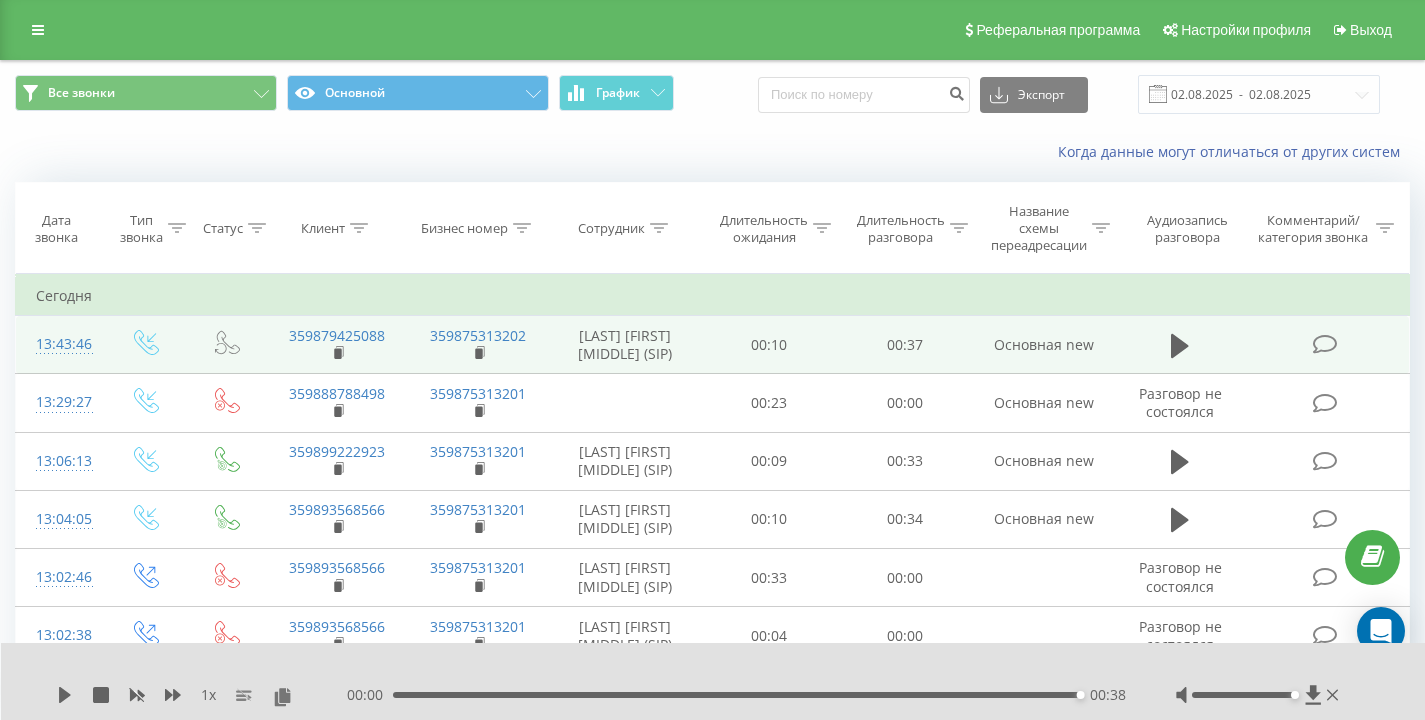 click on "Когда данные могут отличаться от других систем" at bounding box center (712, 152) 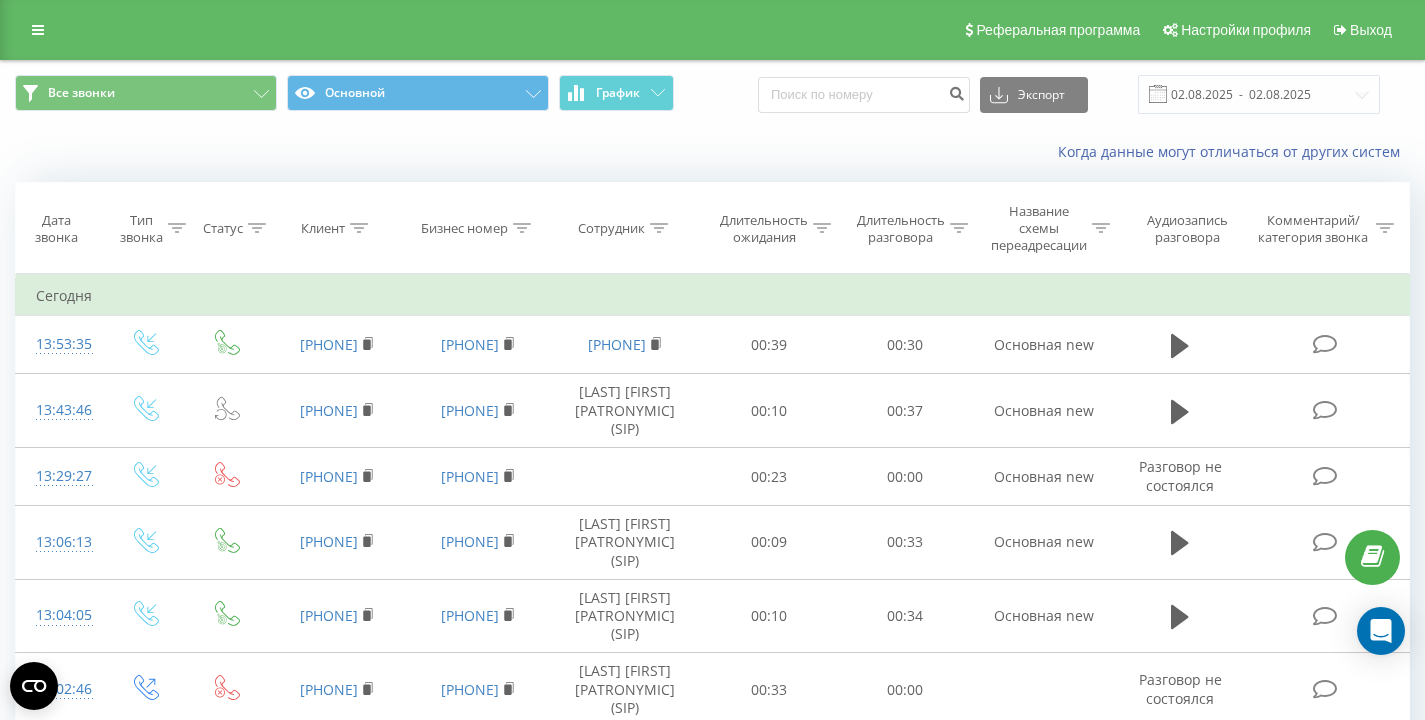scroll, scrollTop: 0, scrollLeft: 0, axis: both 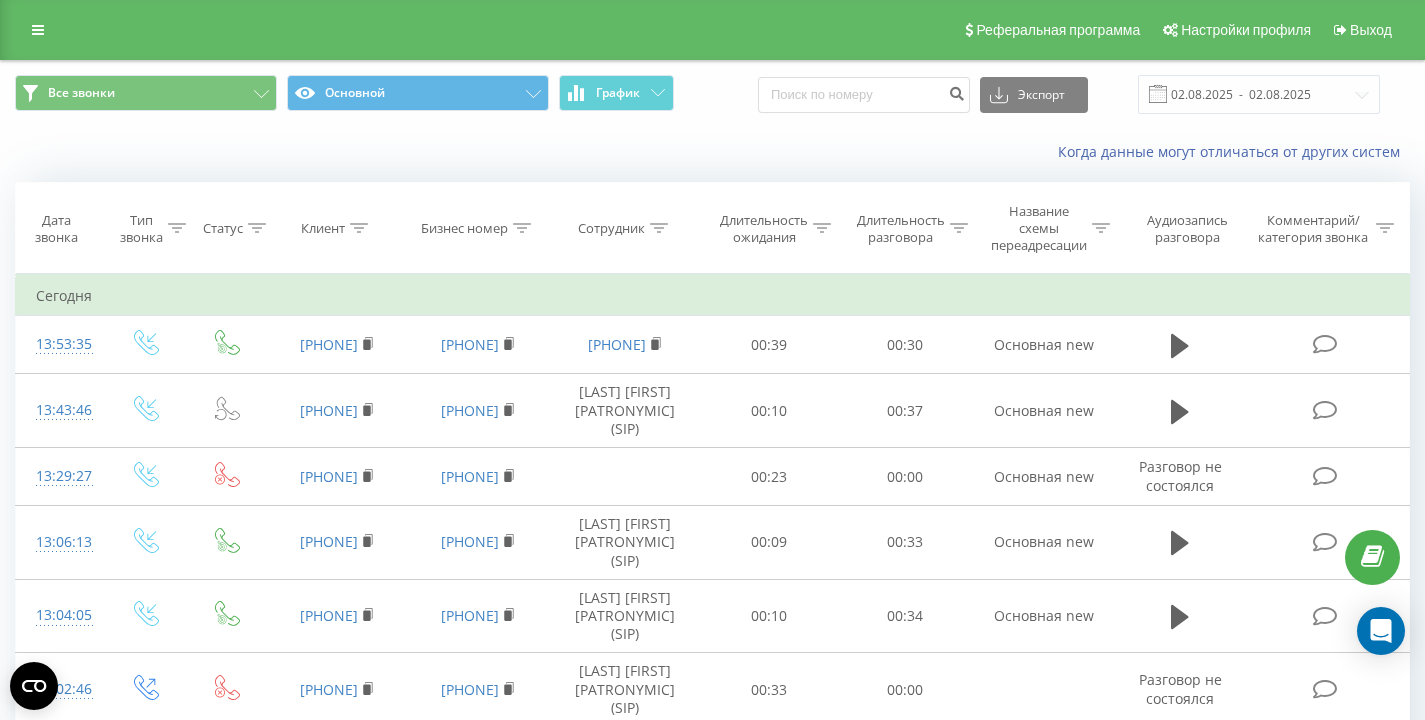 click on "Когда данные могут отличаться от других систем" at bounding box center [712, 152] 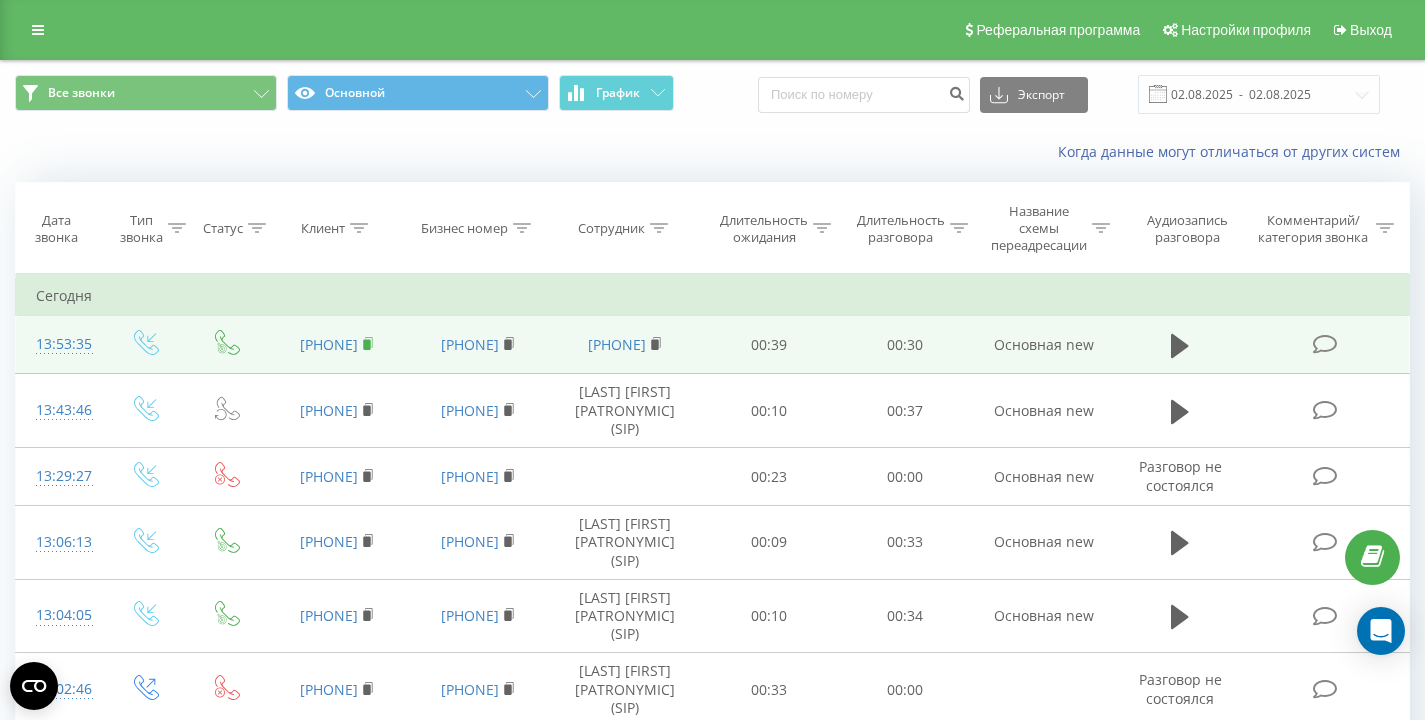 click 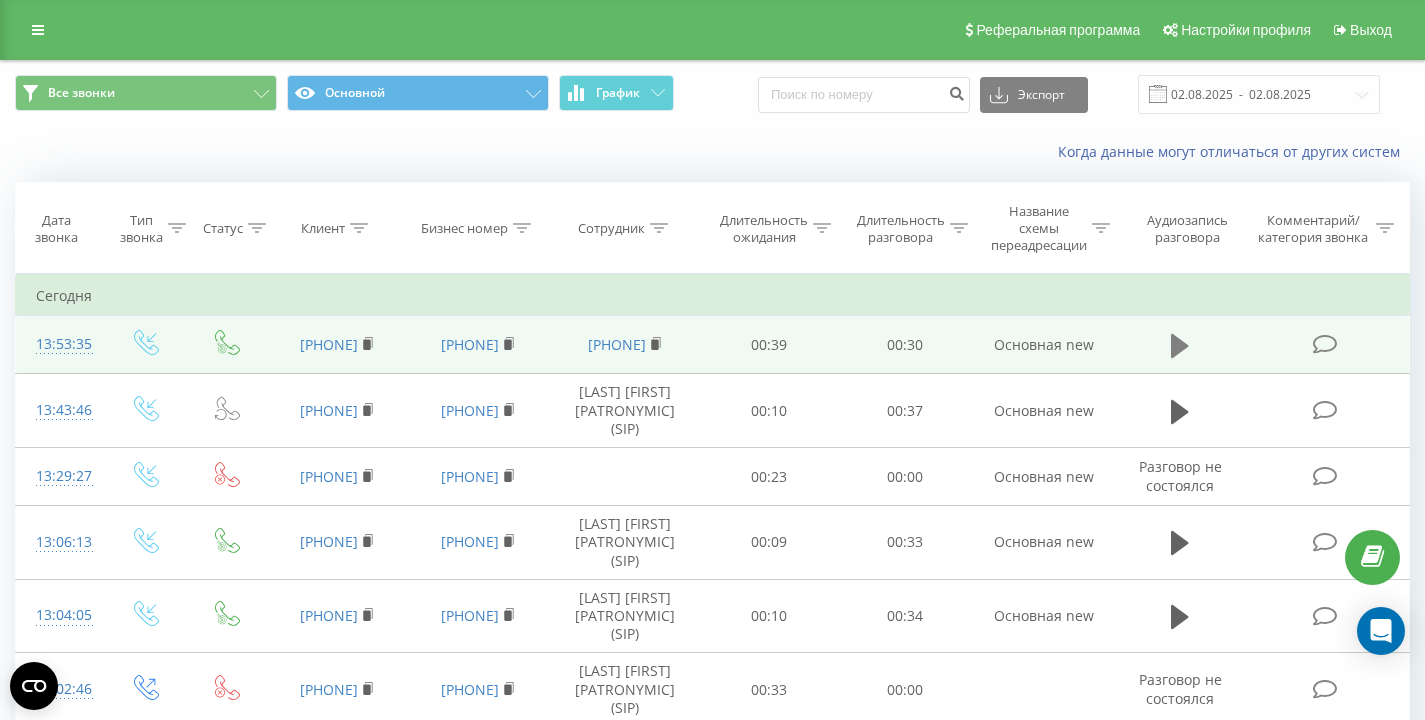 click 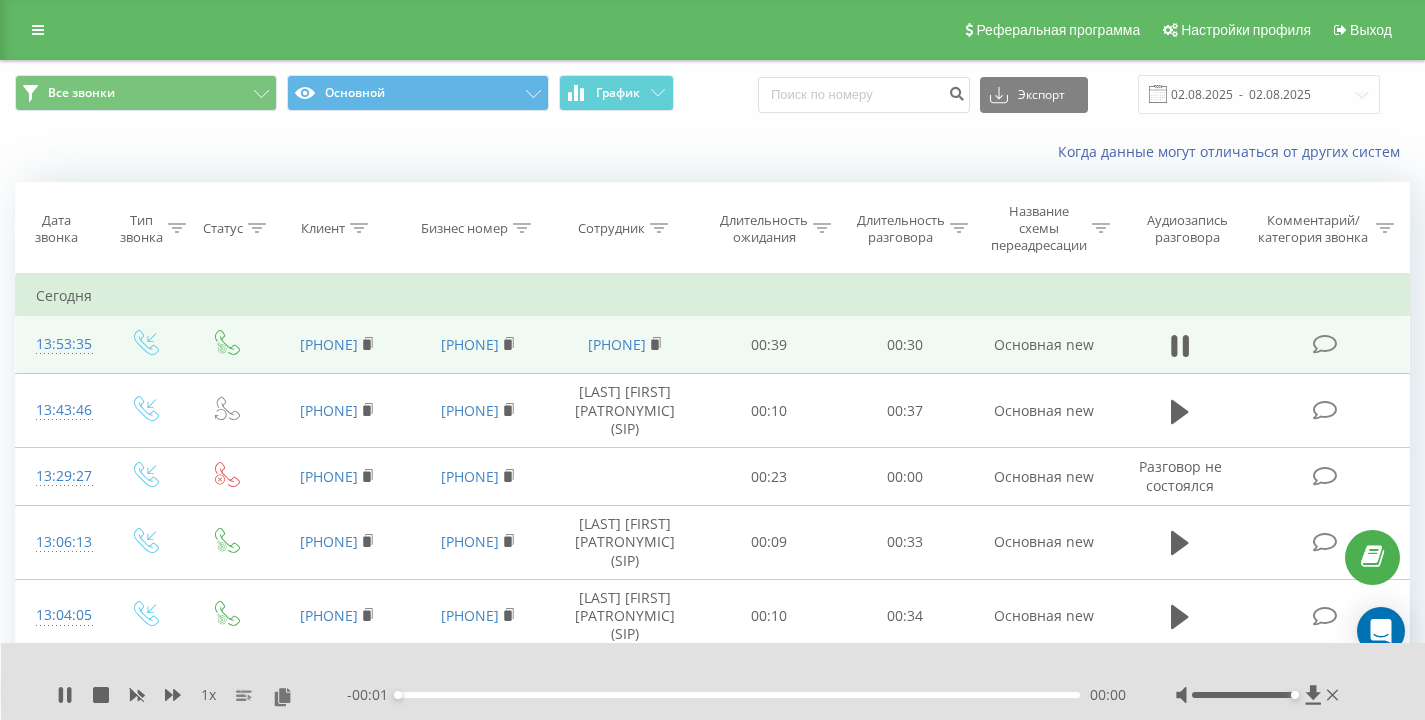 click on "Когда данные могут отличаться от других систем" at bounding box center [712, 152] 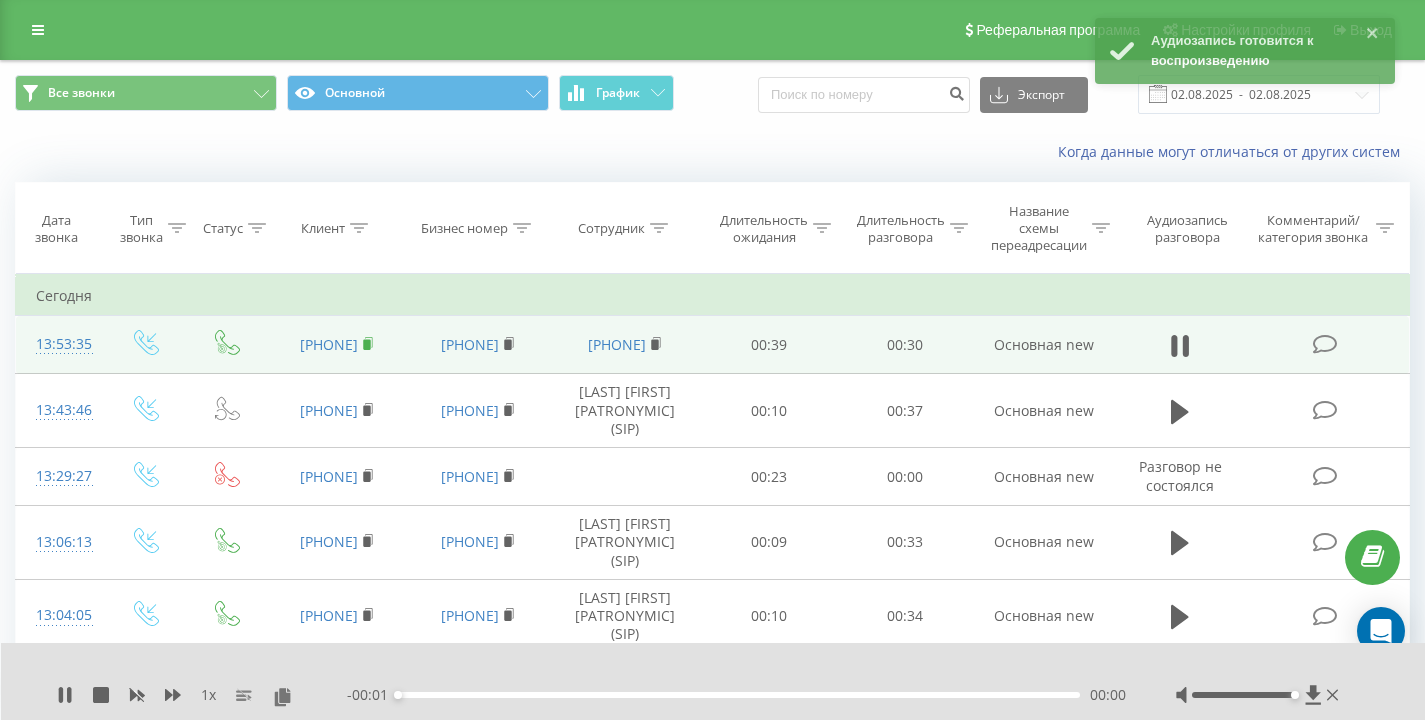 click 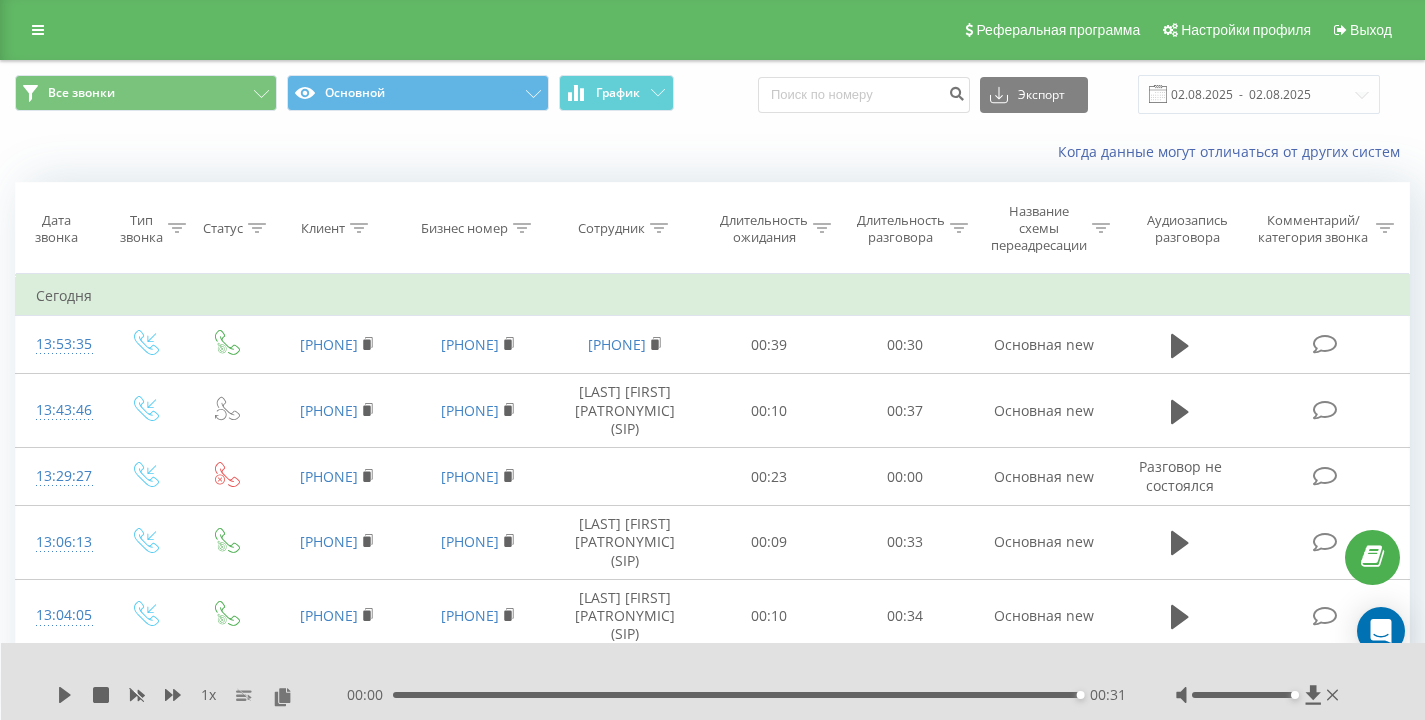 click on "Когда данные могут отличаться от других систем" at bounding box center (712, 152) 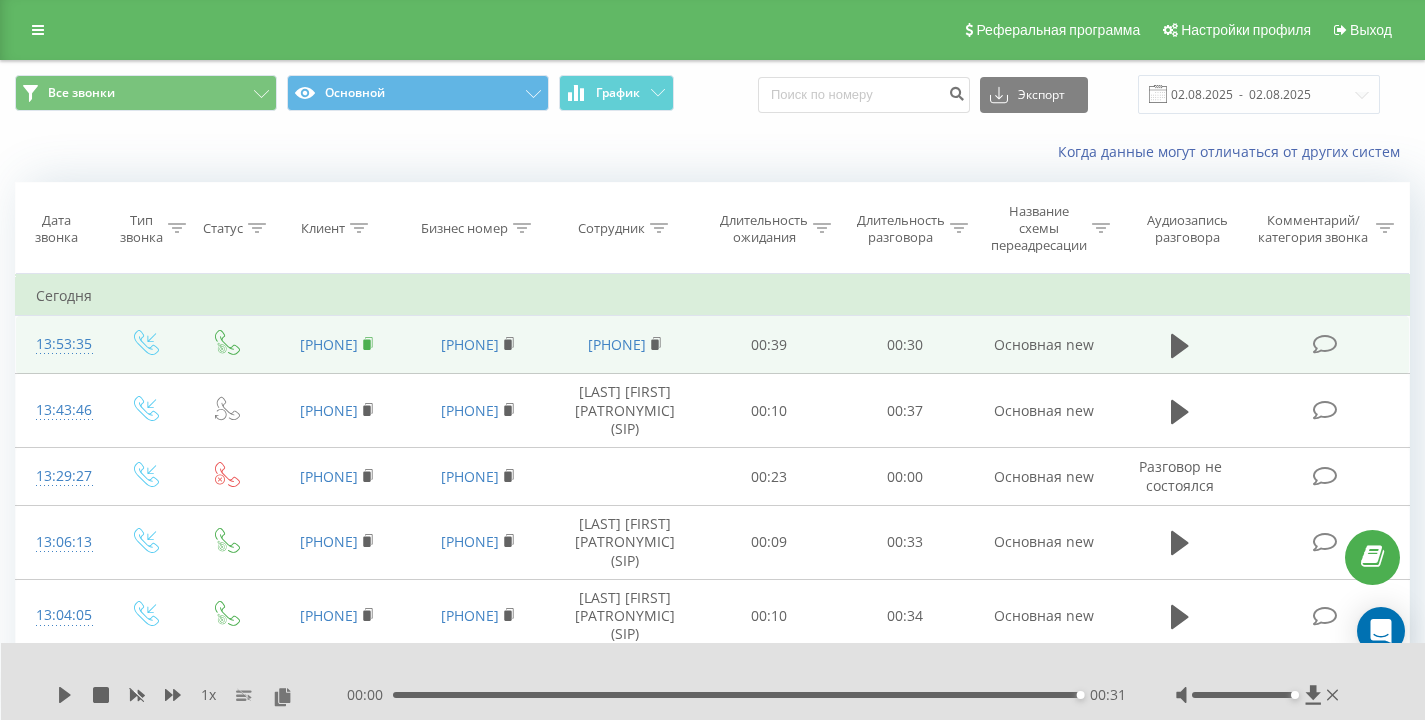 click 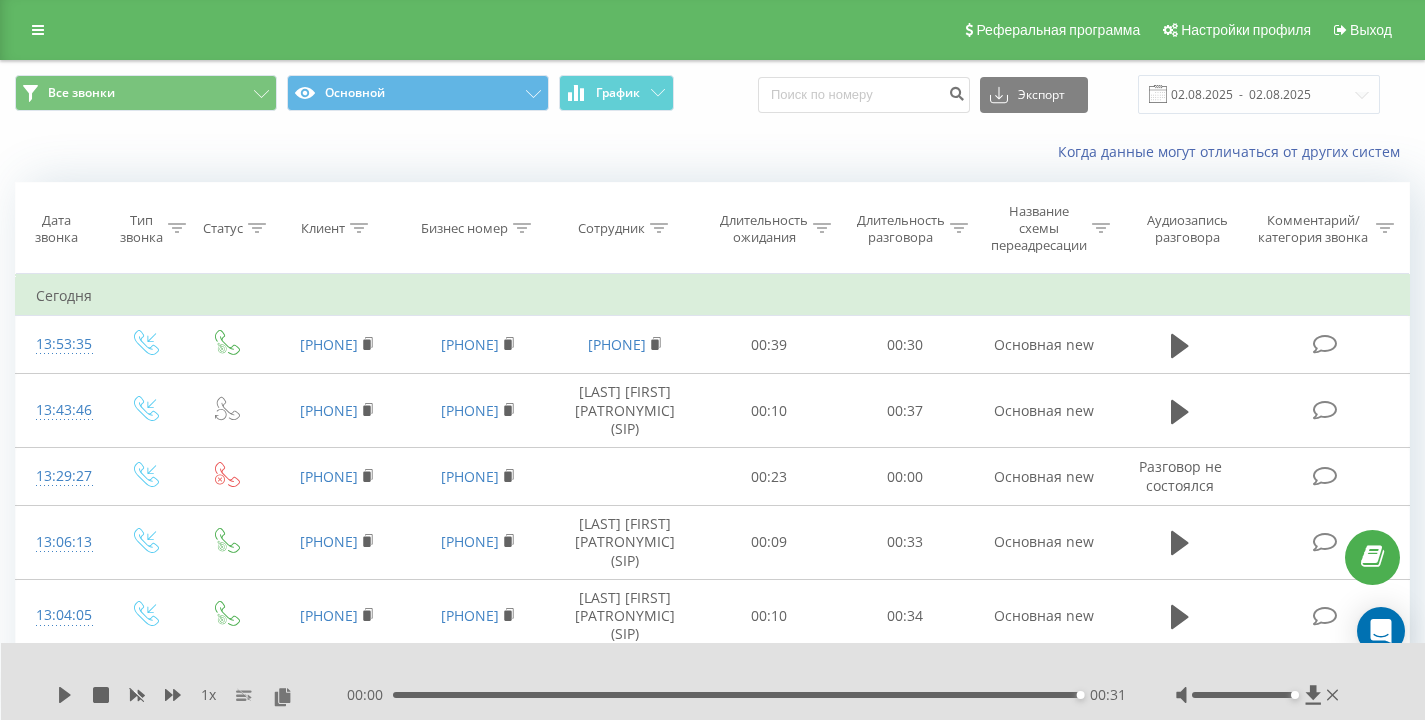 click on "Когда данные могут отличаться от других систем" at bounding box center [712, 152] 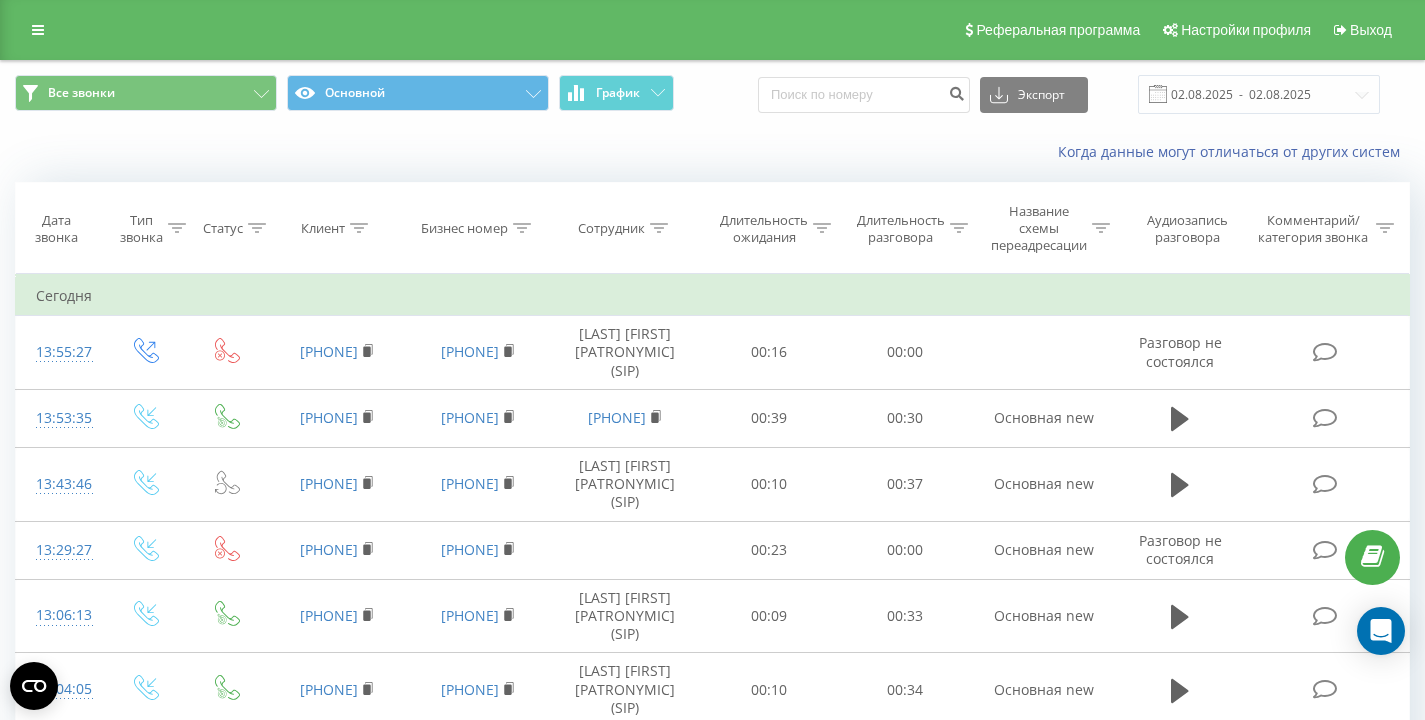 scroll, scrollTop: 0, scrollLeft: 0, axis: both 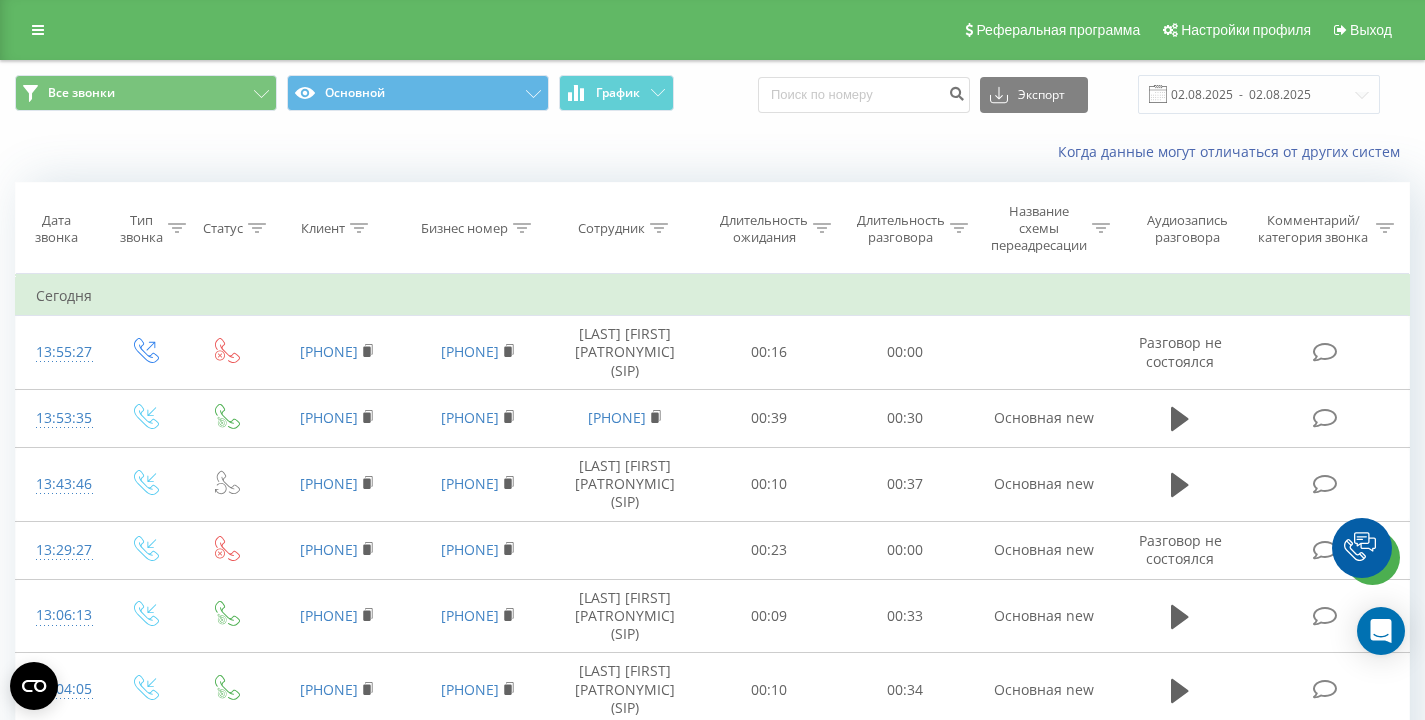 click on "Когда данные могут отличаться от других систем" at bounding box center [979, 152] 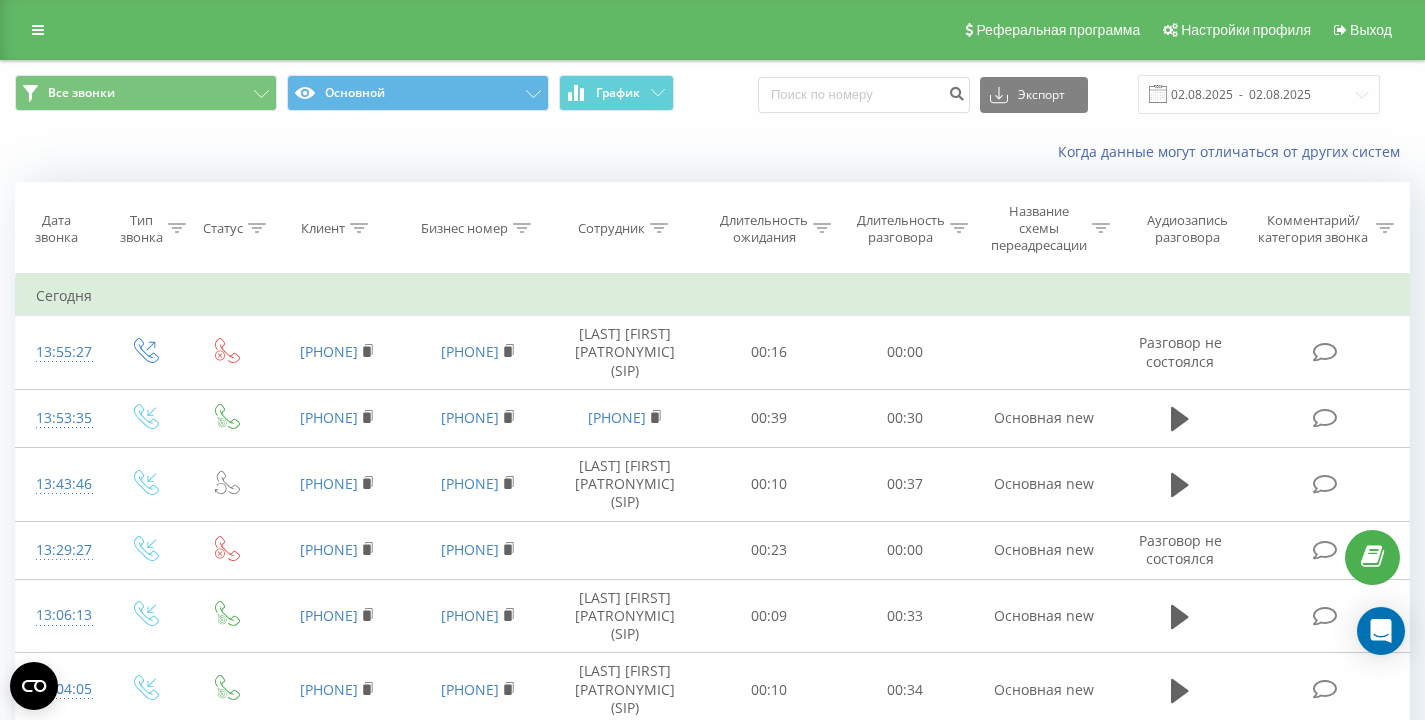 click on "Когда данные могут отличаться от других систем" at bounding box center (712, 152) 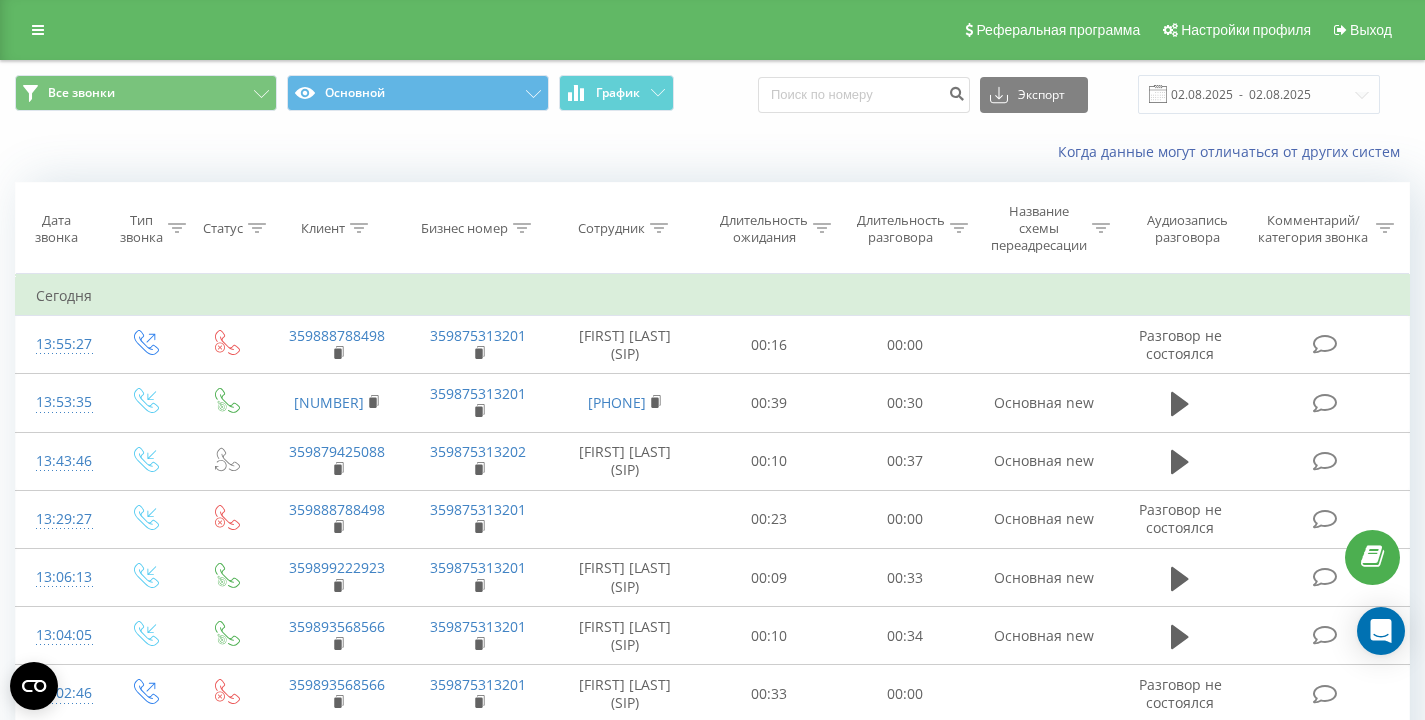 scroll, scrollTop: 0, scrollLeft: 0, axis: both 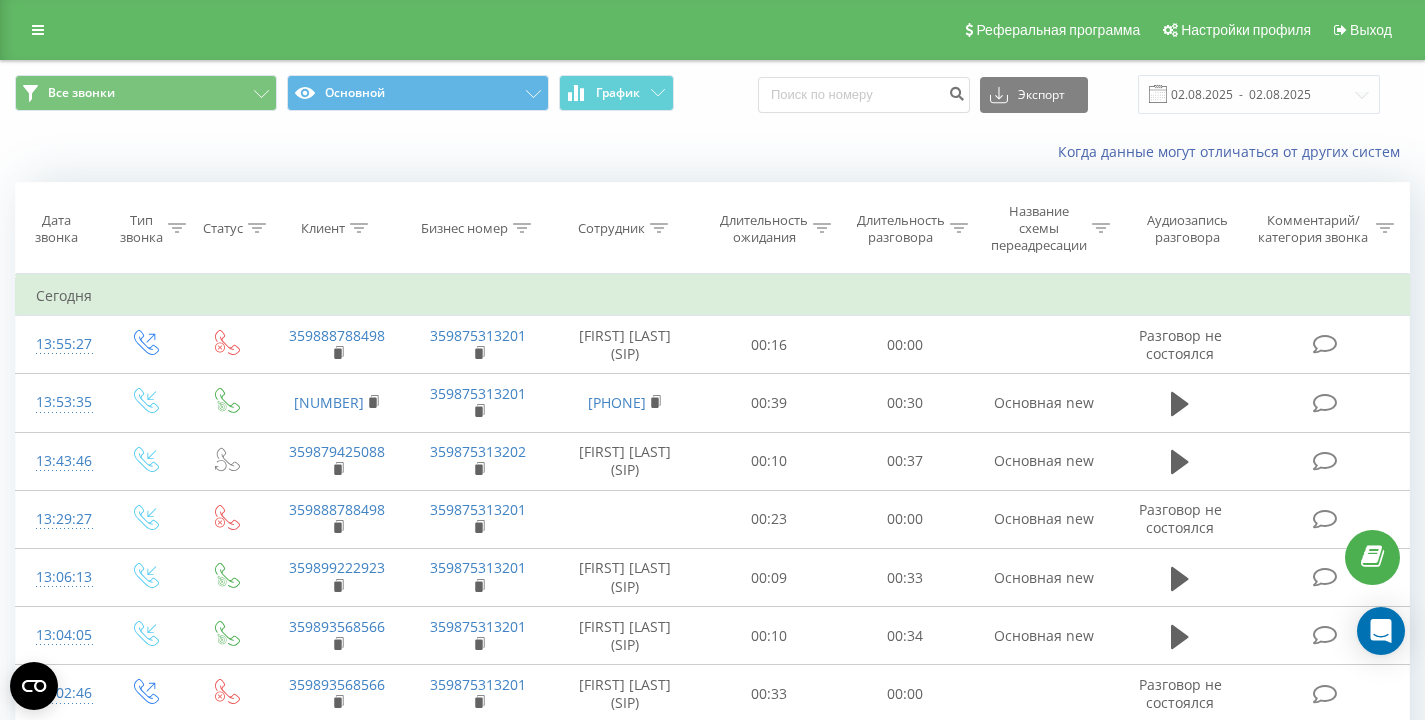 click on "Когда данные могут отличаться от других систем" at bounding box center (712, 152) 